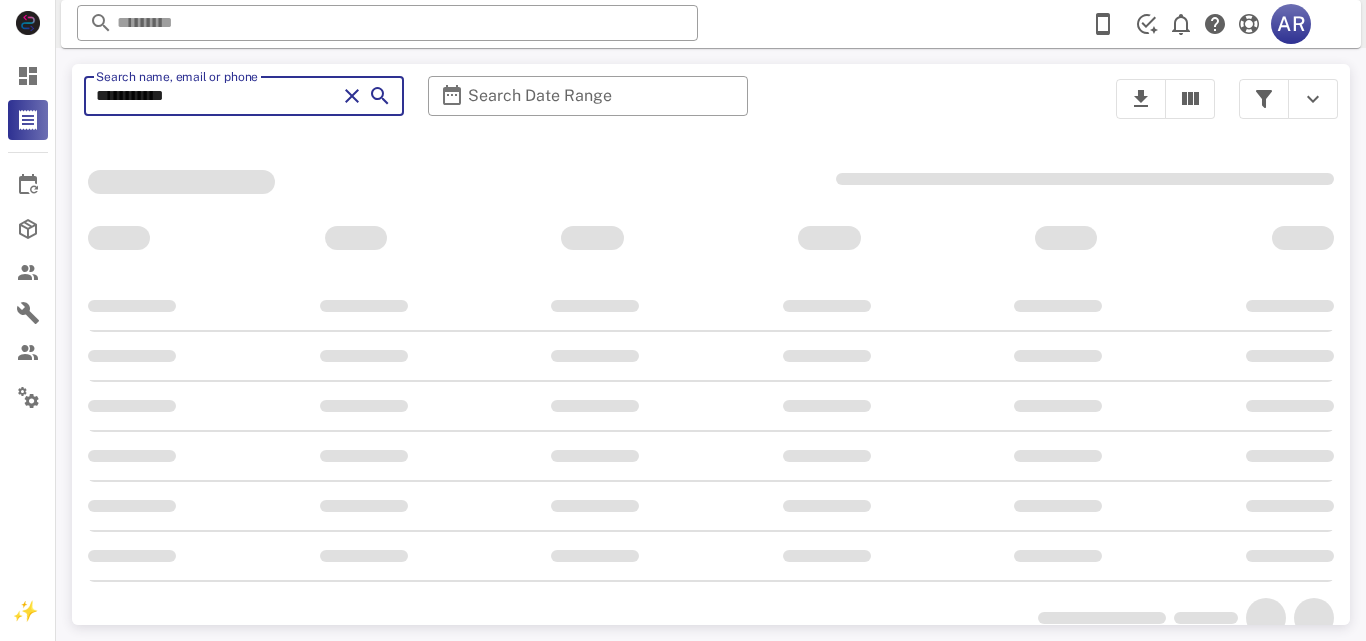 scroll, scrollTop: 0, scrollLeft: 0, axis: both 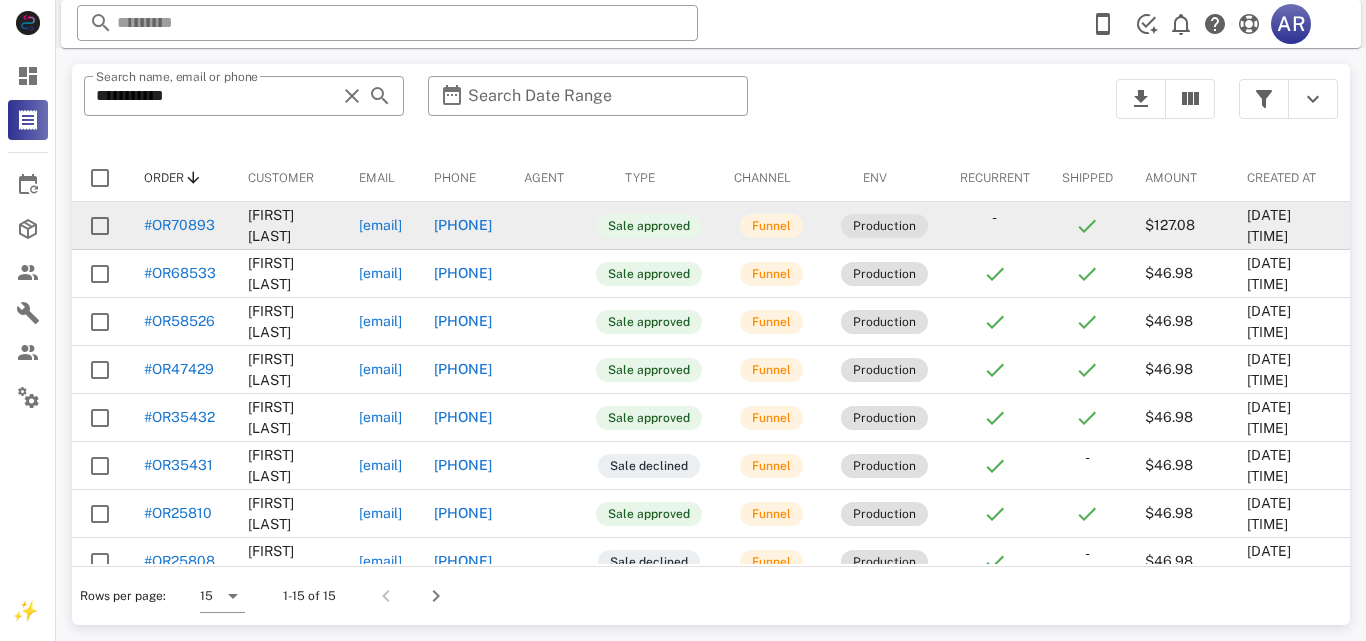 click on "[EMAIL]" at bounding box center (380, 225) 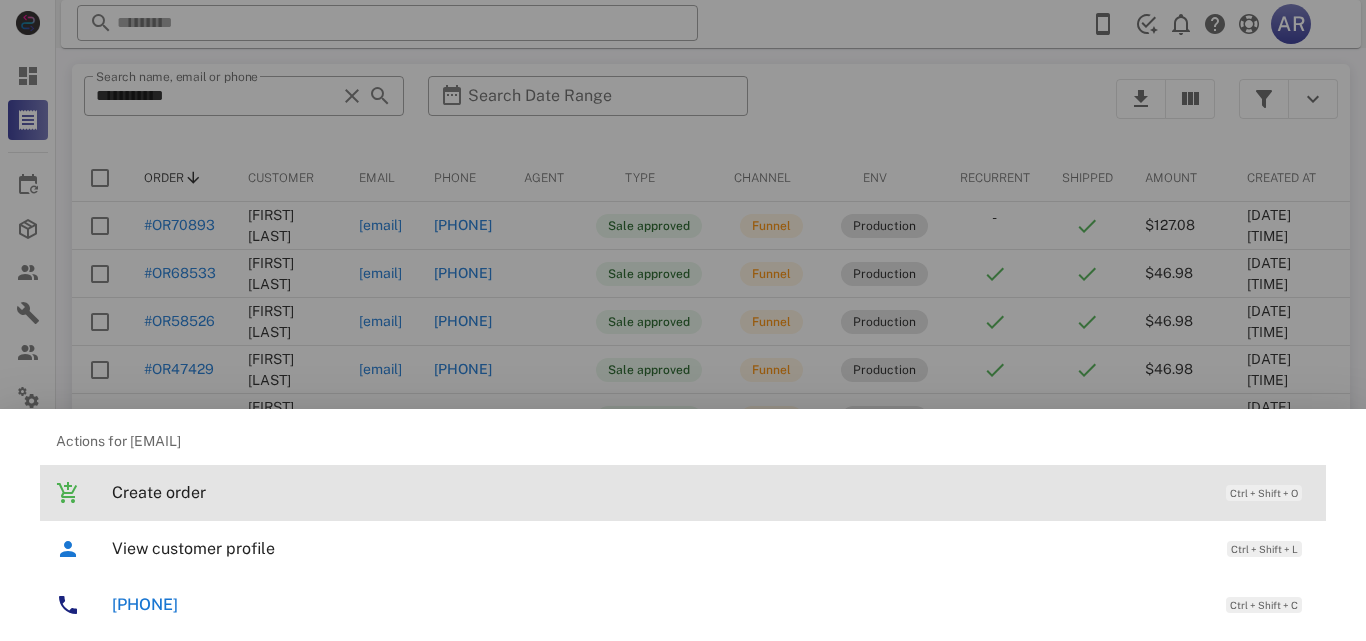 click on "Create order" at bounding box center [659, 492] 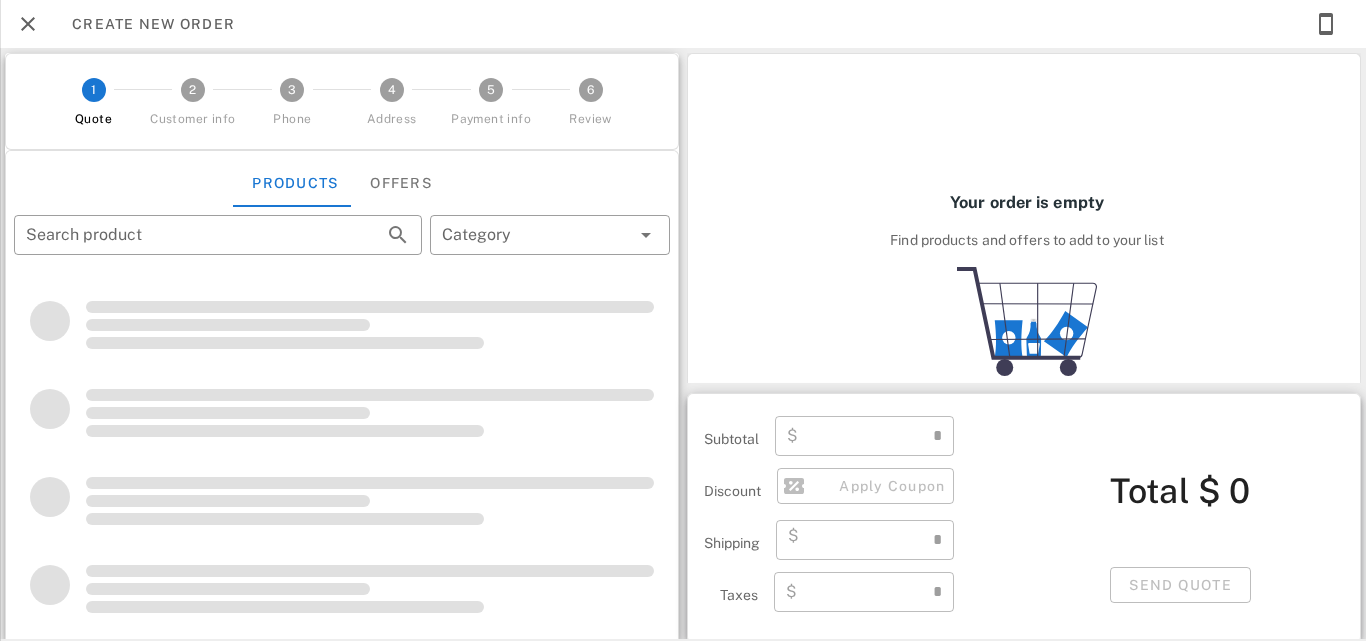 type on "**********" 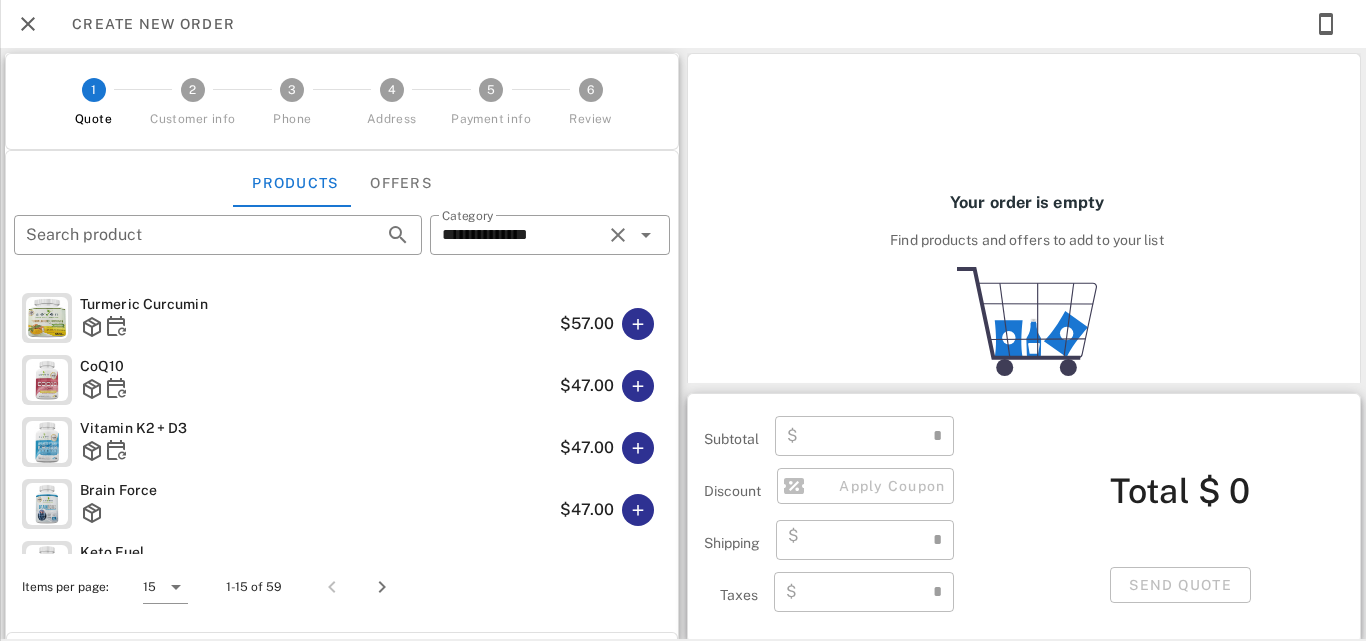 type on "****" 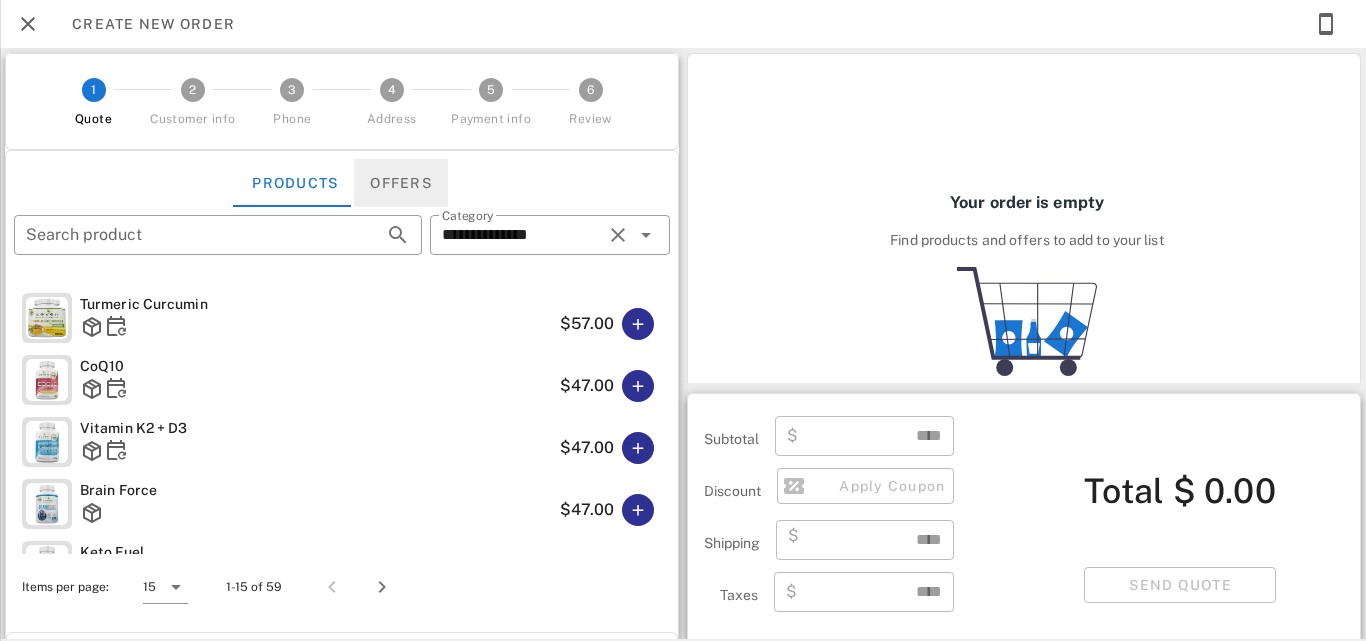 click on "Offers" at bounding box center (401, 183) 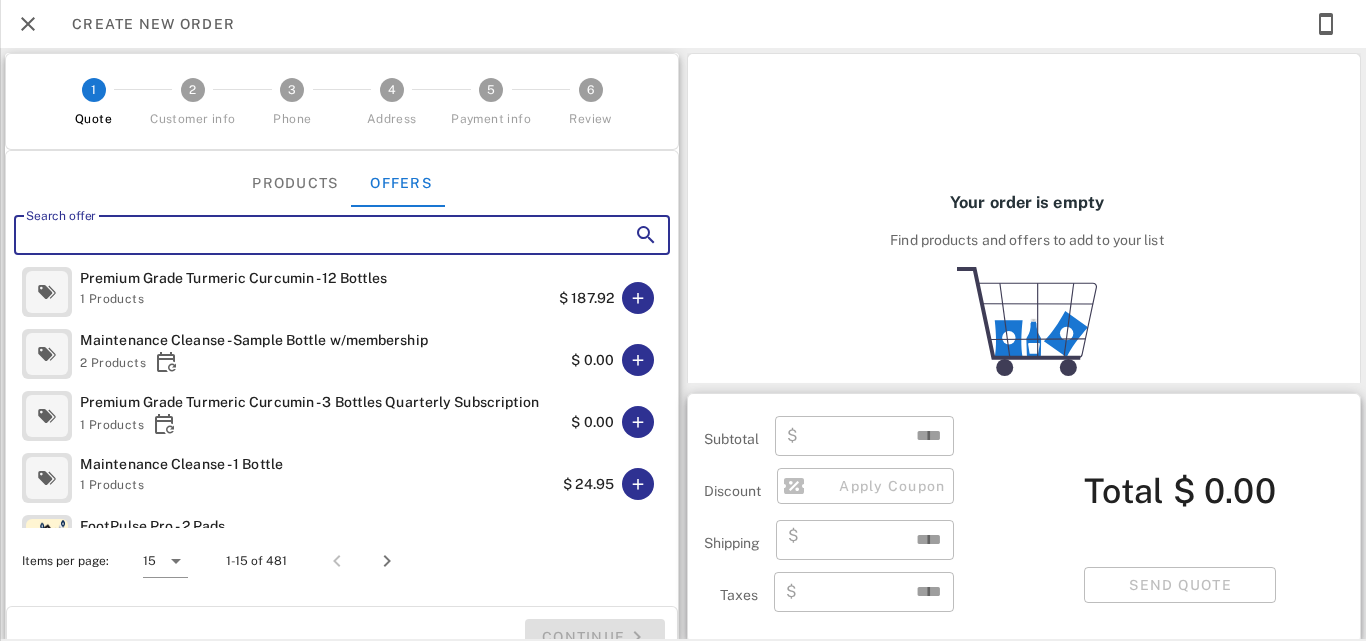 click on "Search offer" at bounding box center (314, 235) 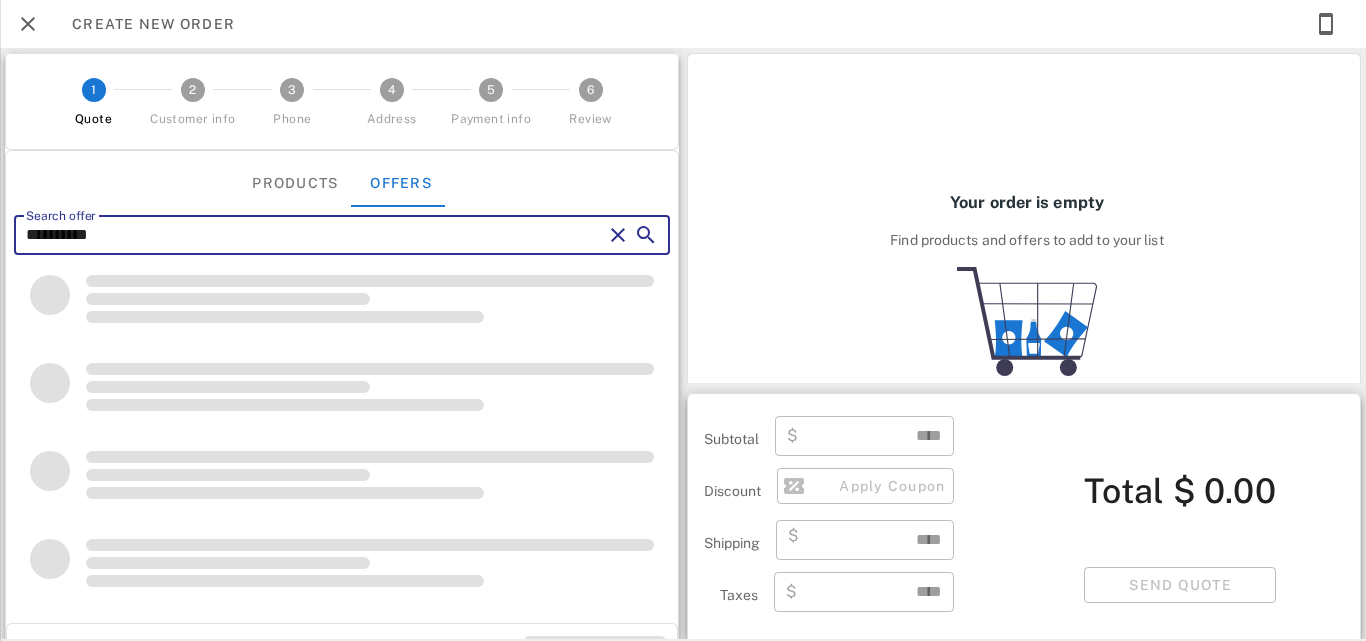 type on "**********" 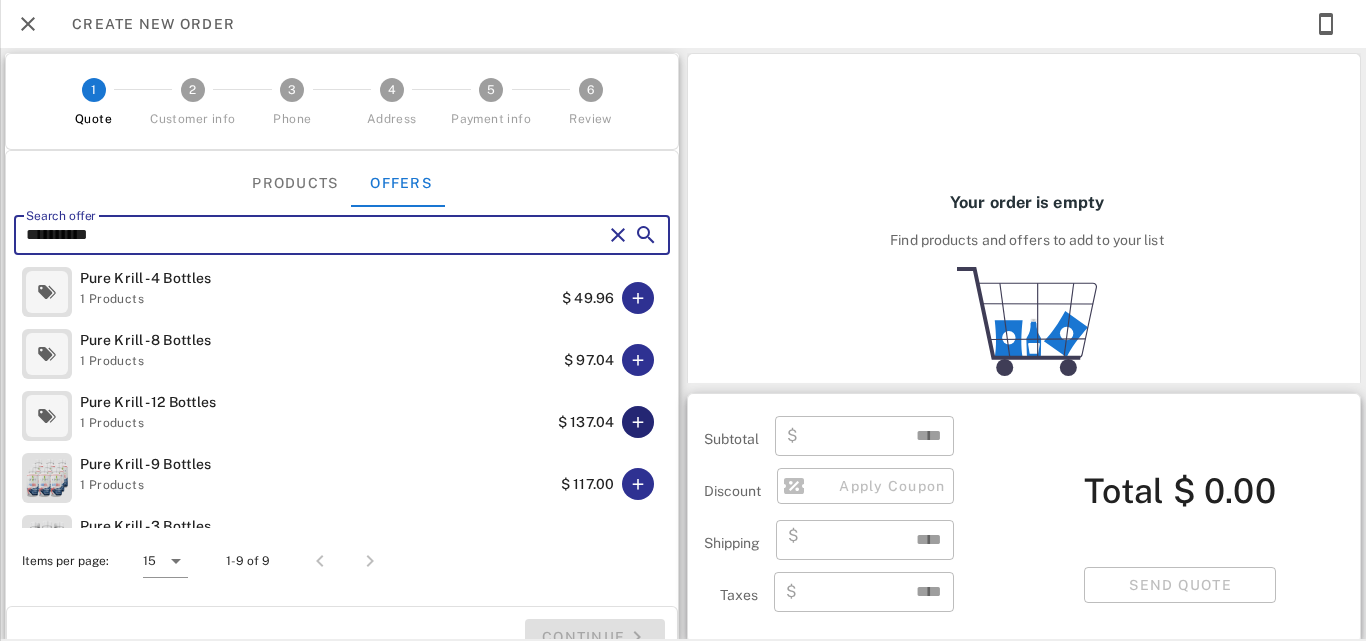 click at bounding box center [638, 422] 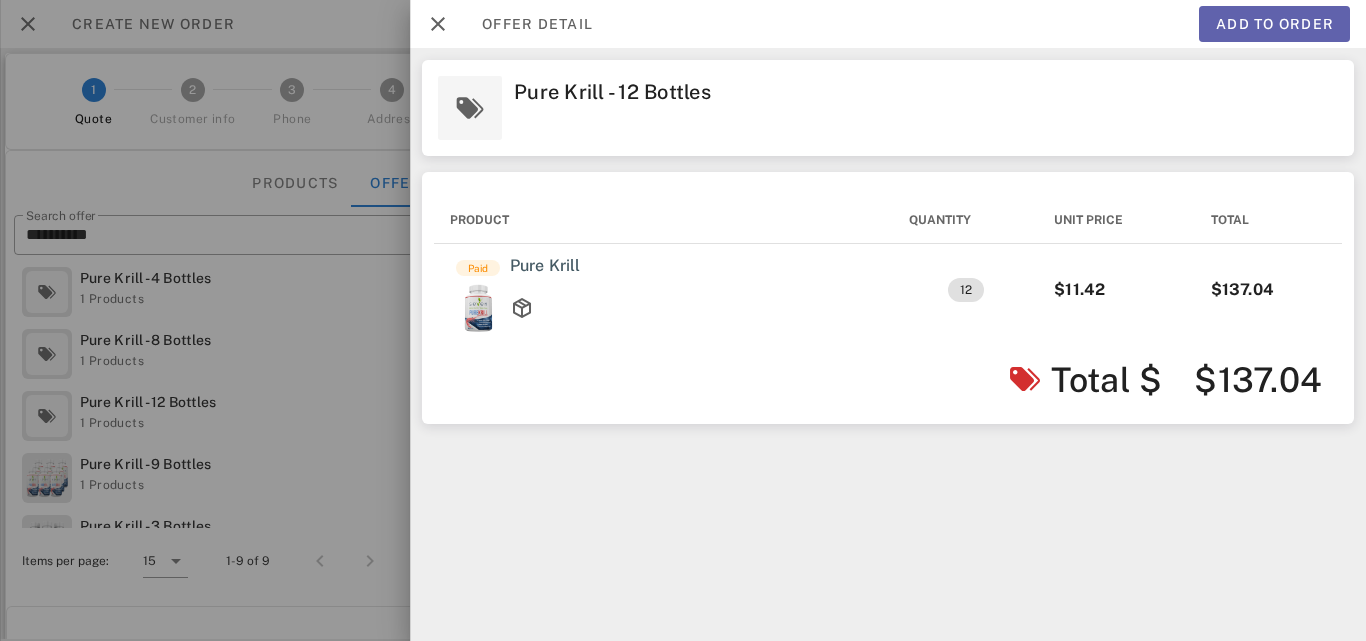 click on "Add to order" at bounding box center [1274, 24] 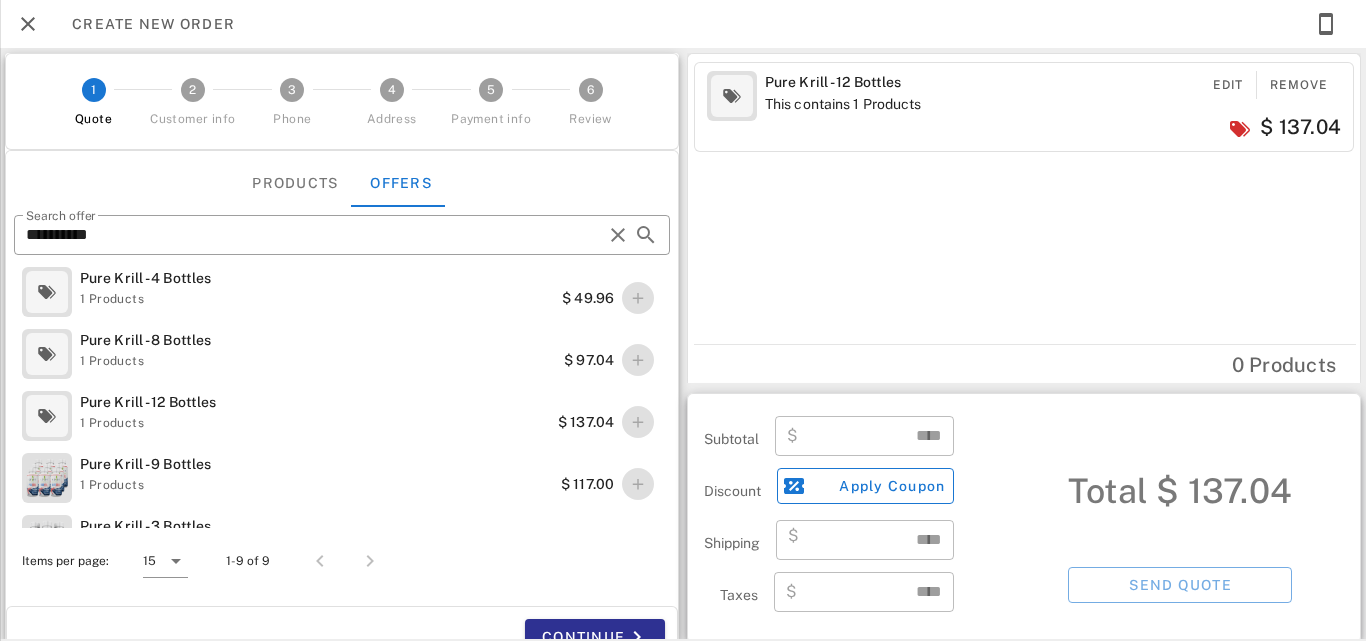 type on "******" 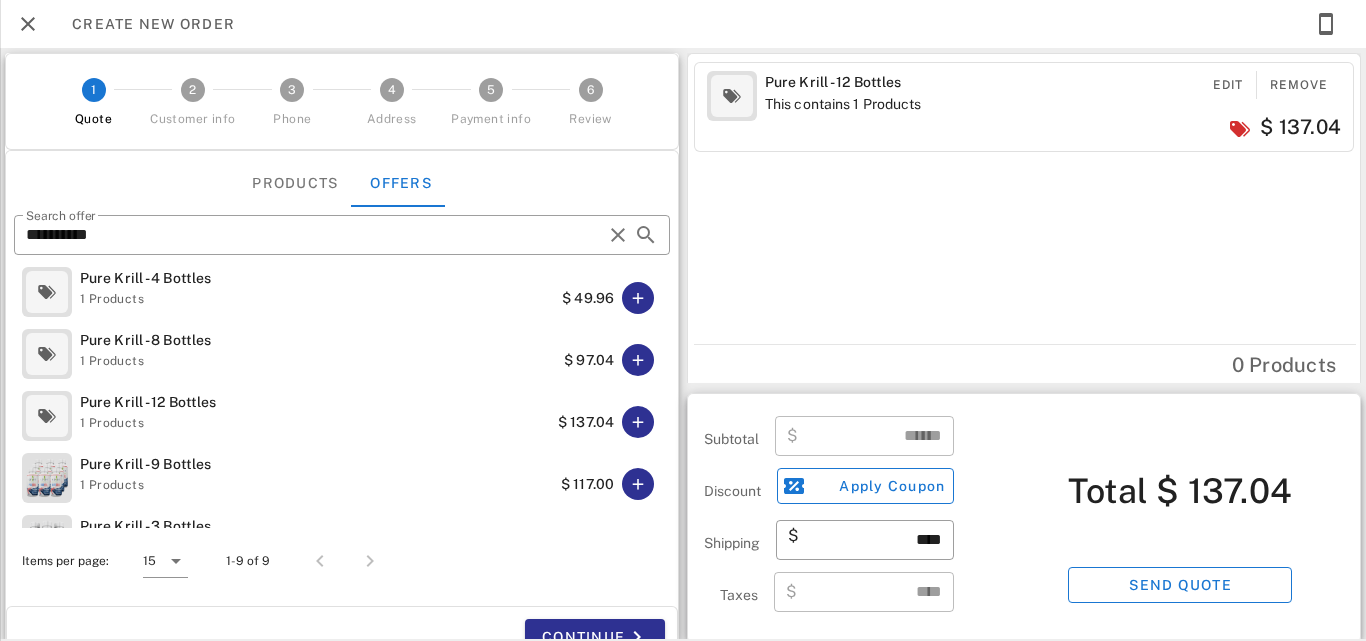 click on "Pure Krill - 12 Bottles This contains 1 Products  Edit   Remove   $ 137.04" at bounding box center [1027, 199] 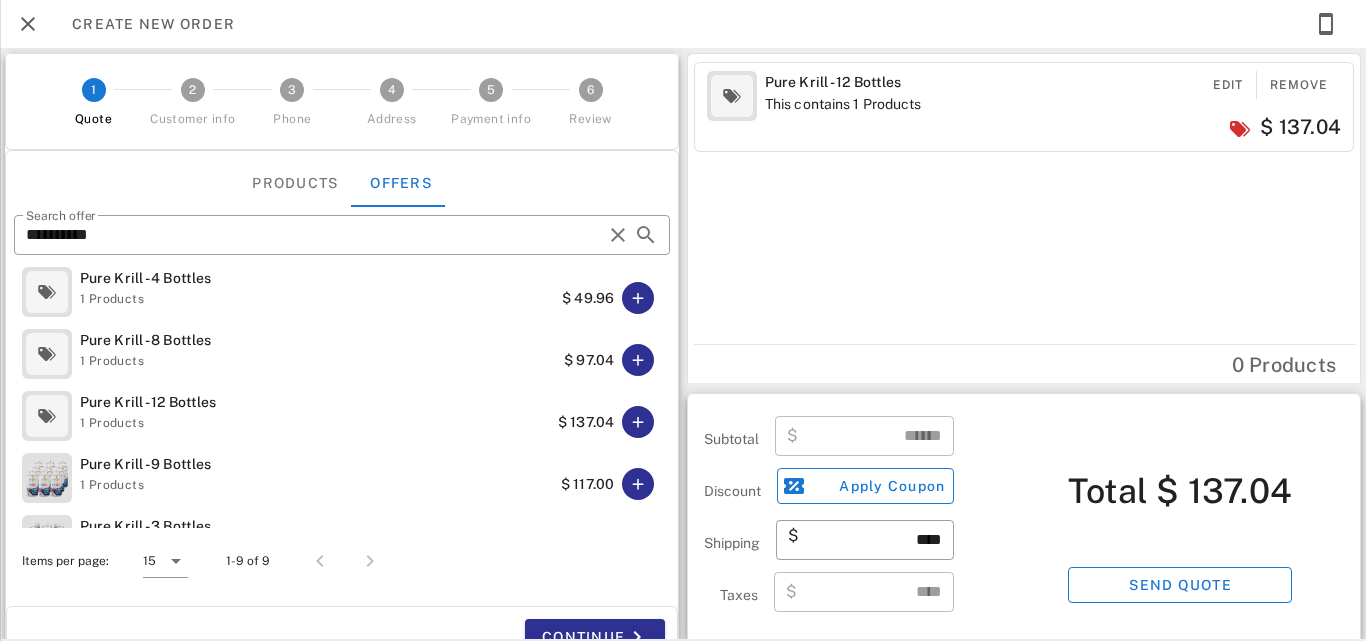 scroll, scrollTop: 8, scrollLeft: 0, axis: vertical 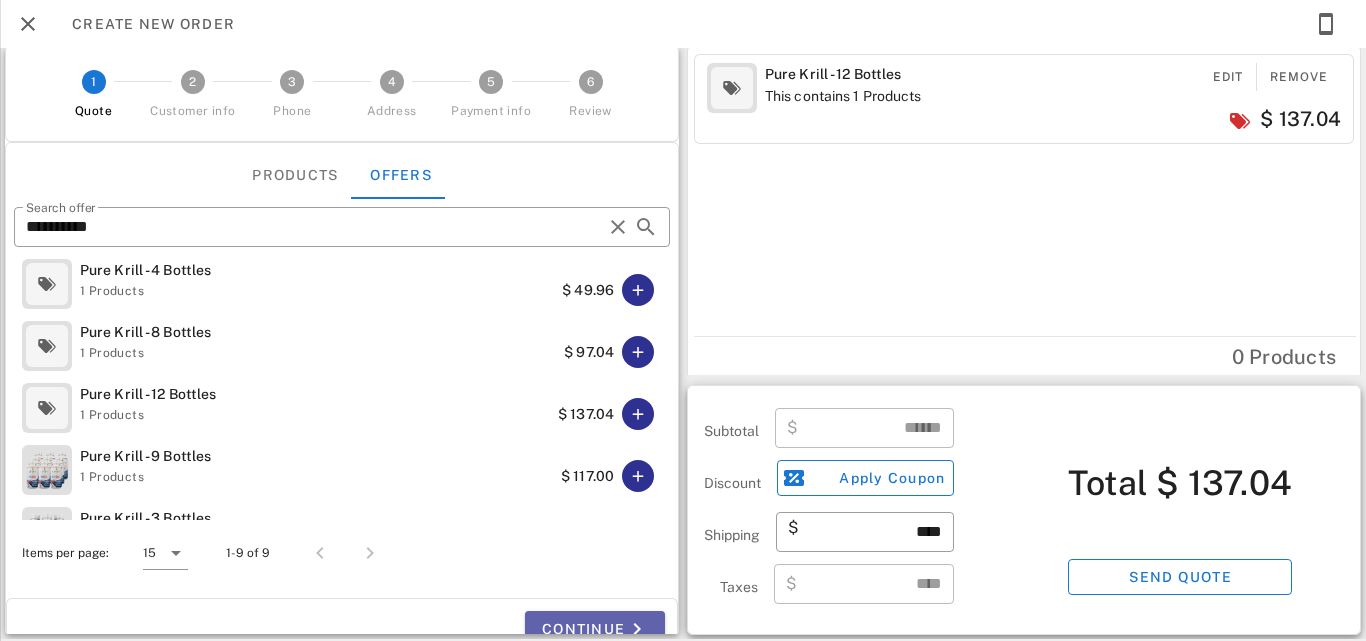 click on "Continue" at bounding box center (595, 629) 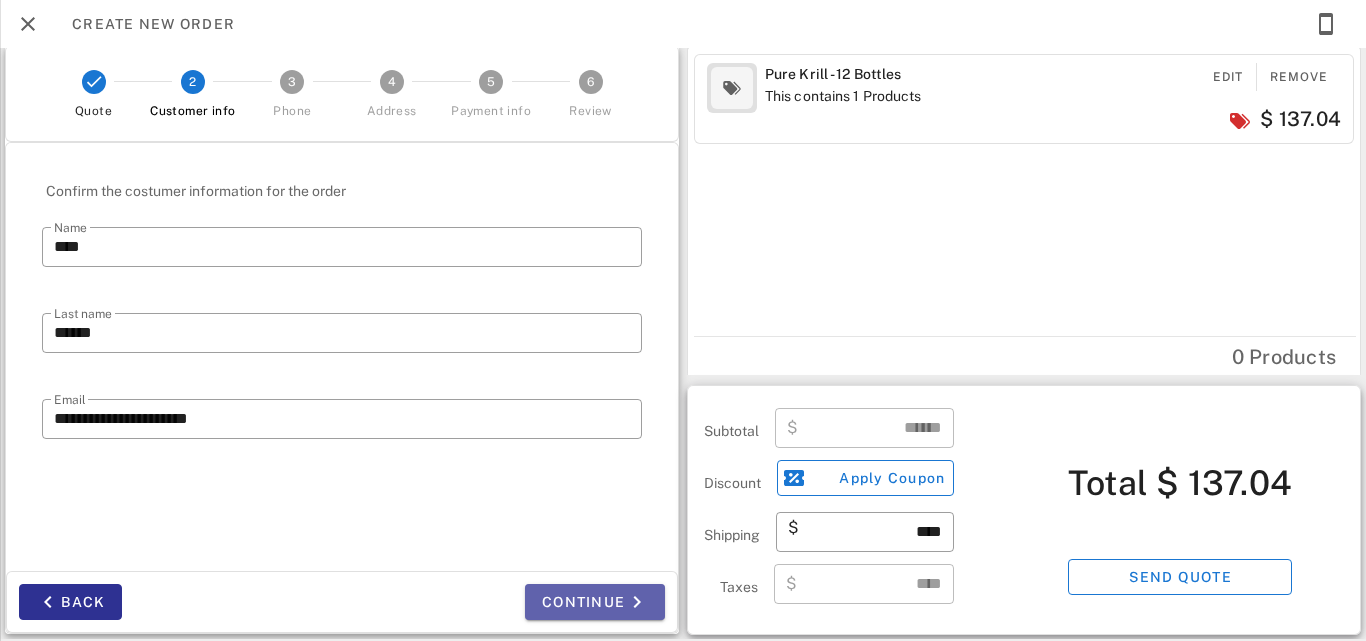click on "Continue" at bounding box center (595, 602) 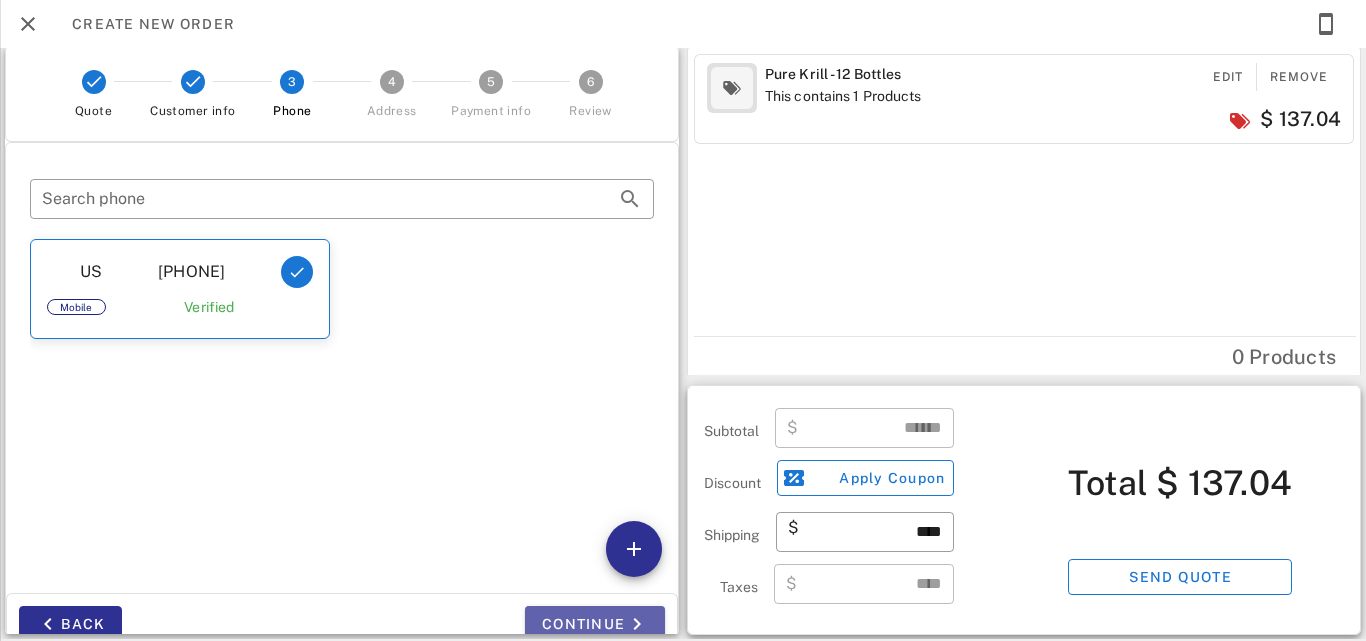 click on "Continue" at bounding box center (595, 624) 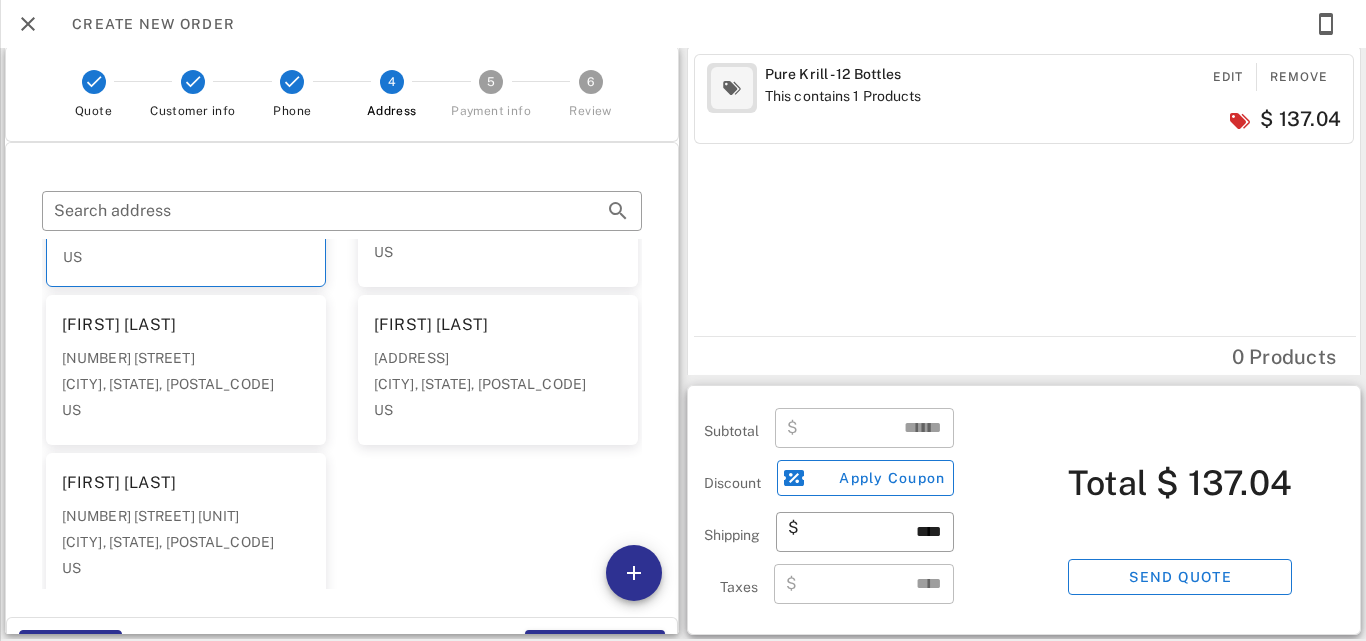 scroll, scrollTop: 136, scrollLeft: 0, axis: vertical 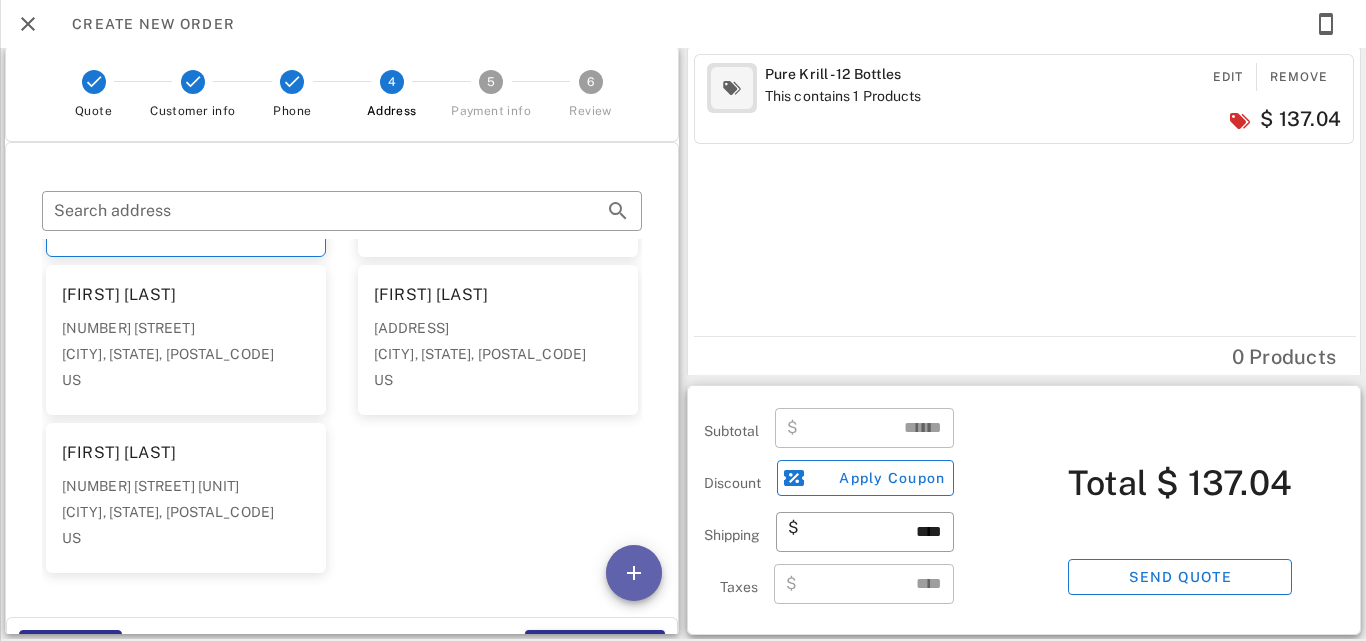 click at bounding box center (634, 573) 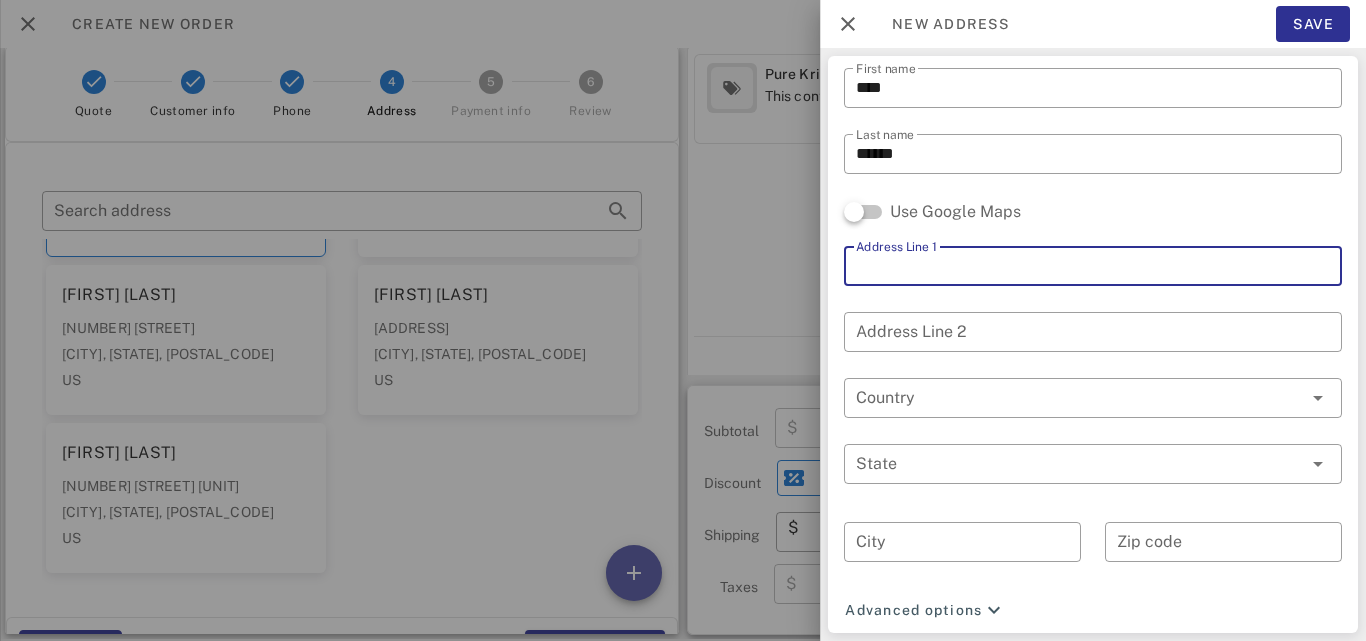 click on "Address Line 1" at bounding box center [1093, 266] 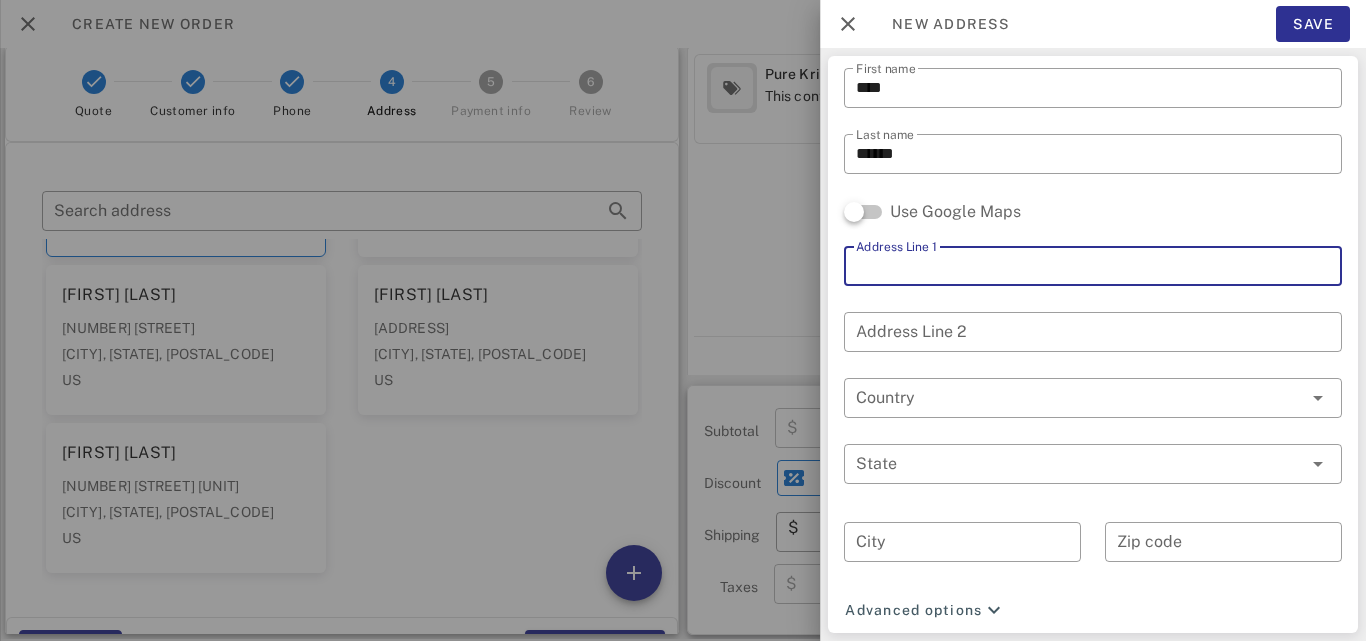 paste on "**********" 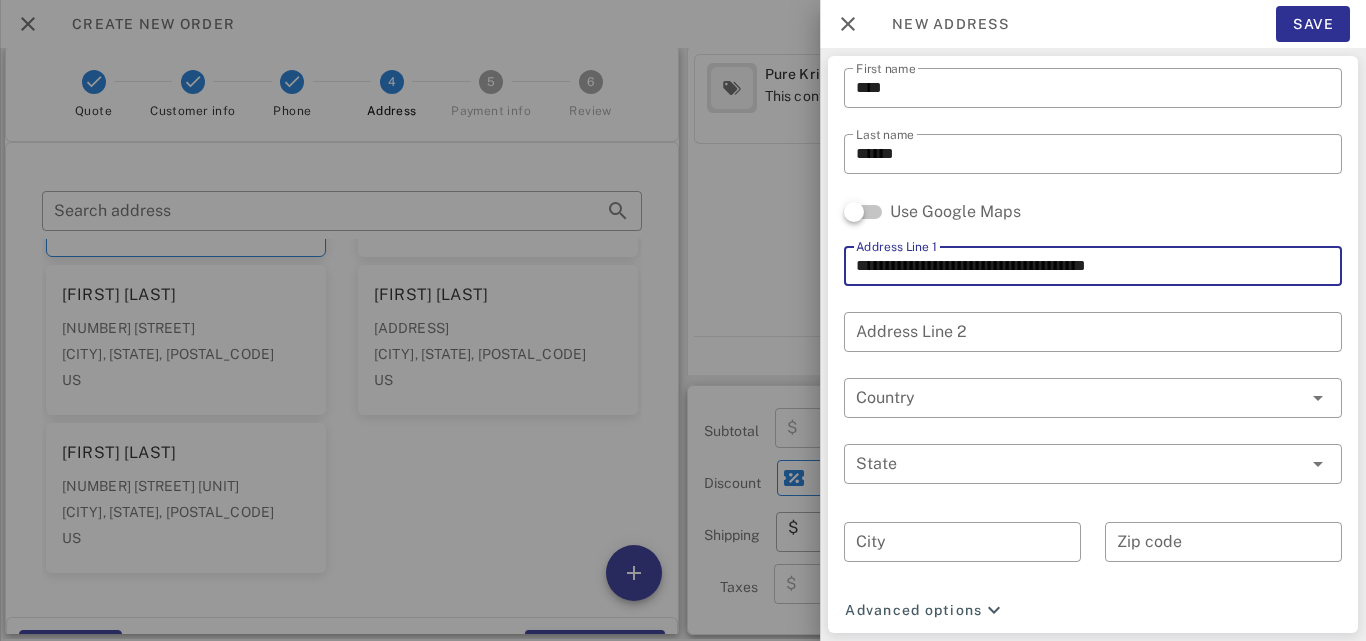 drag, startPoint x: 1107, startPoint y: 268, endPoint x: 1160, endPoint y: 266, distance: 53.037724 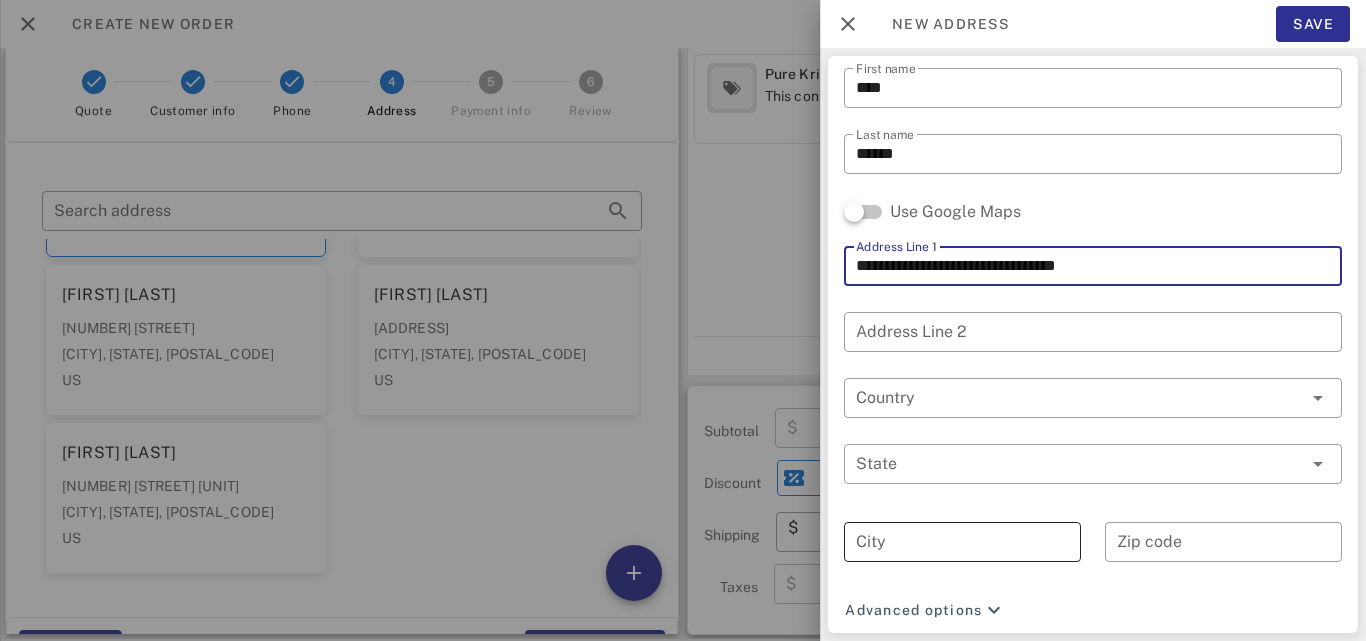 type on "**********" 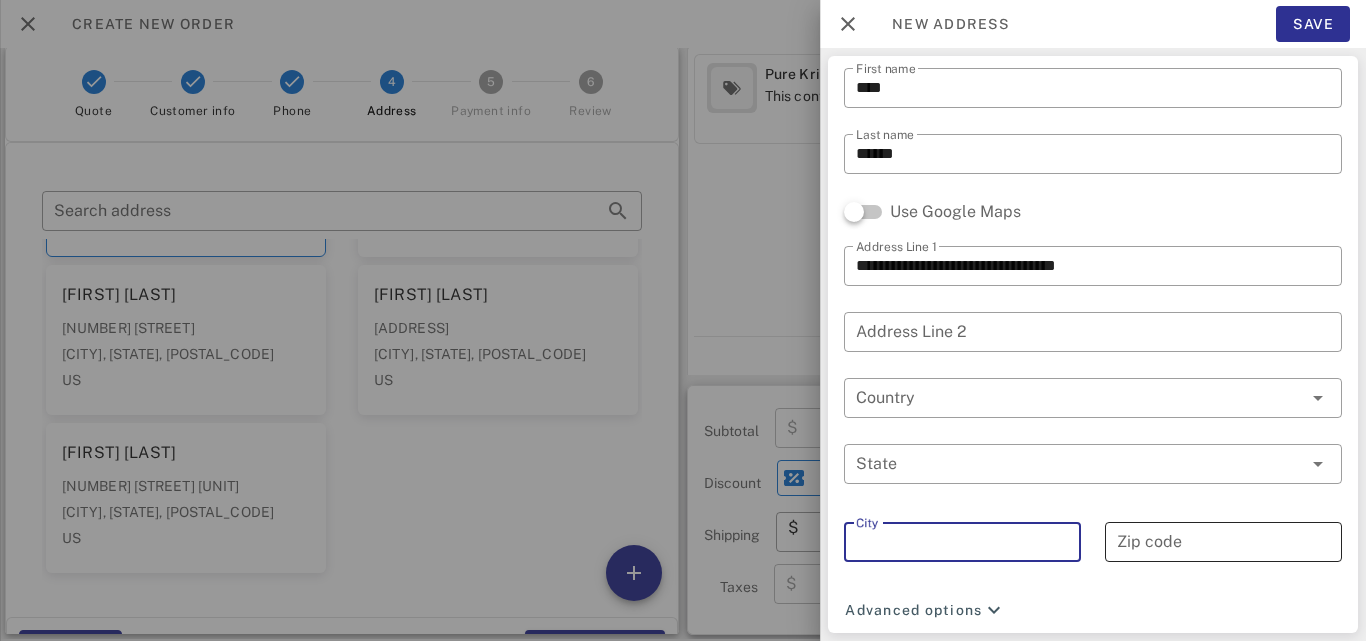 click on "Zip code" at bounding box center [1223, 542] 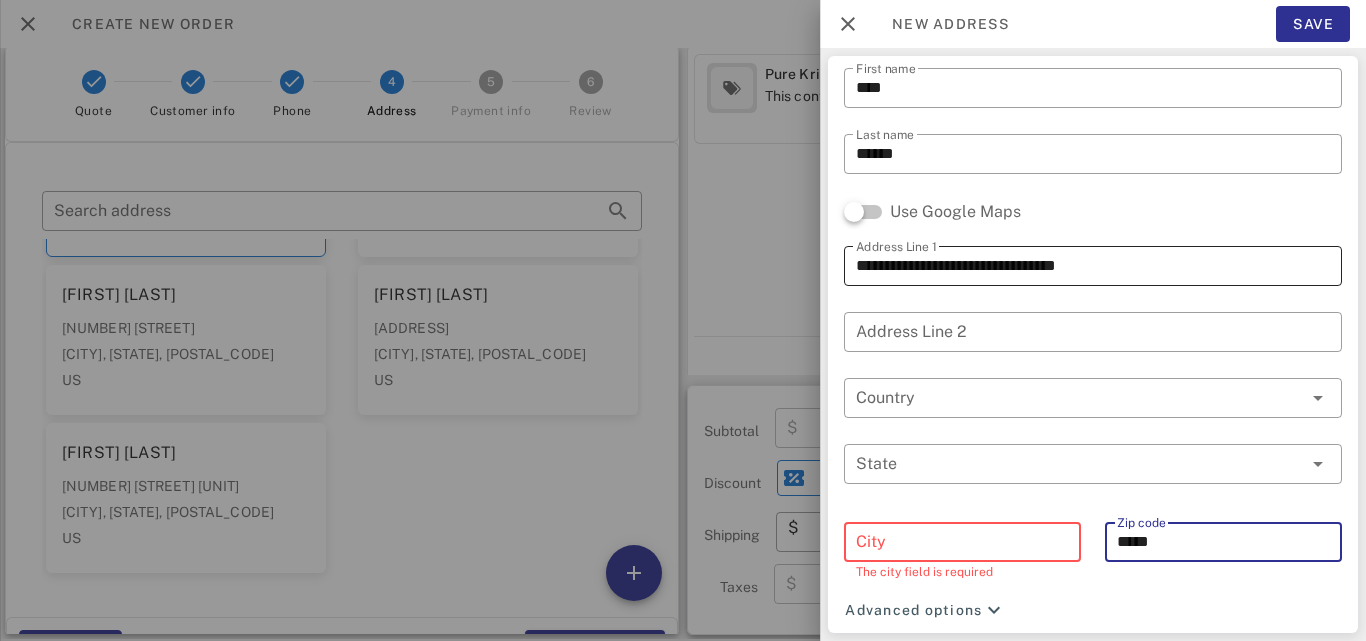 type on "*****" 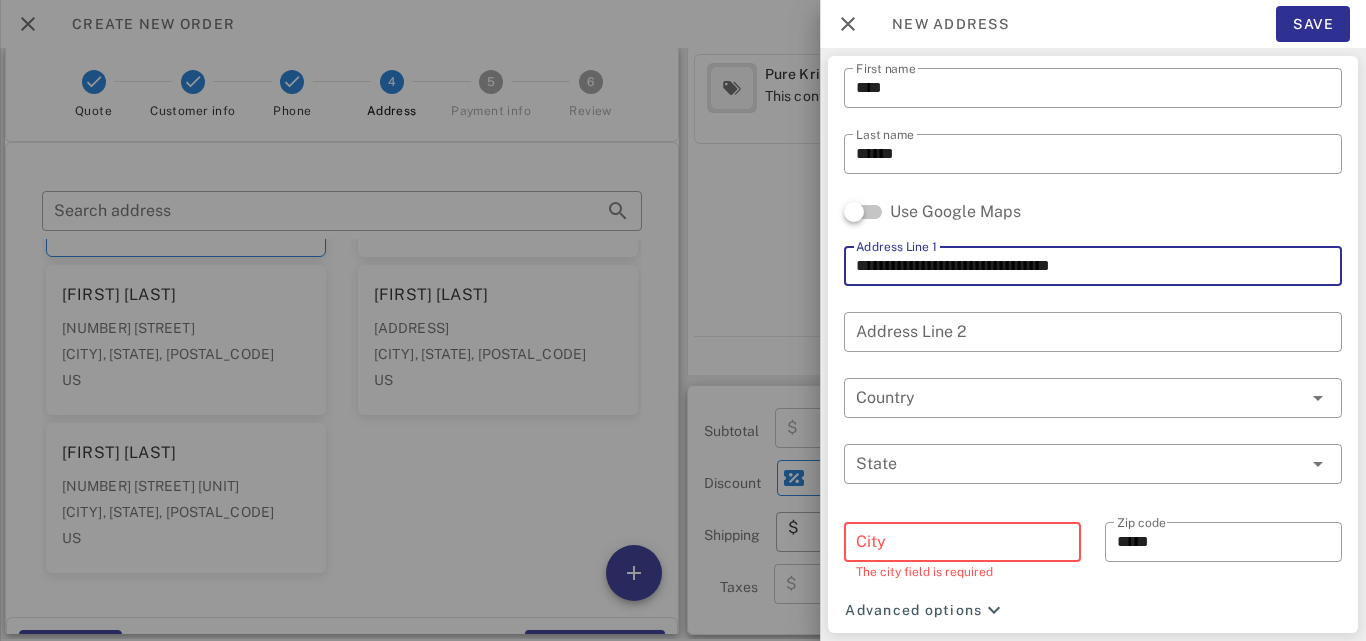 drag, startPoint x: 963, startPoint y: 262, endPoint x: 1016, endPoint y: 266, distance: 53.15073 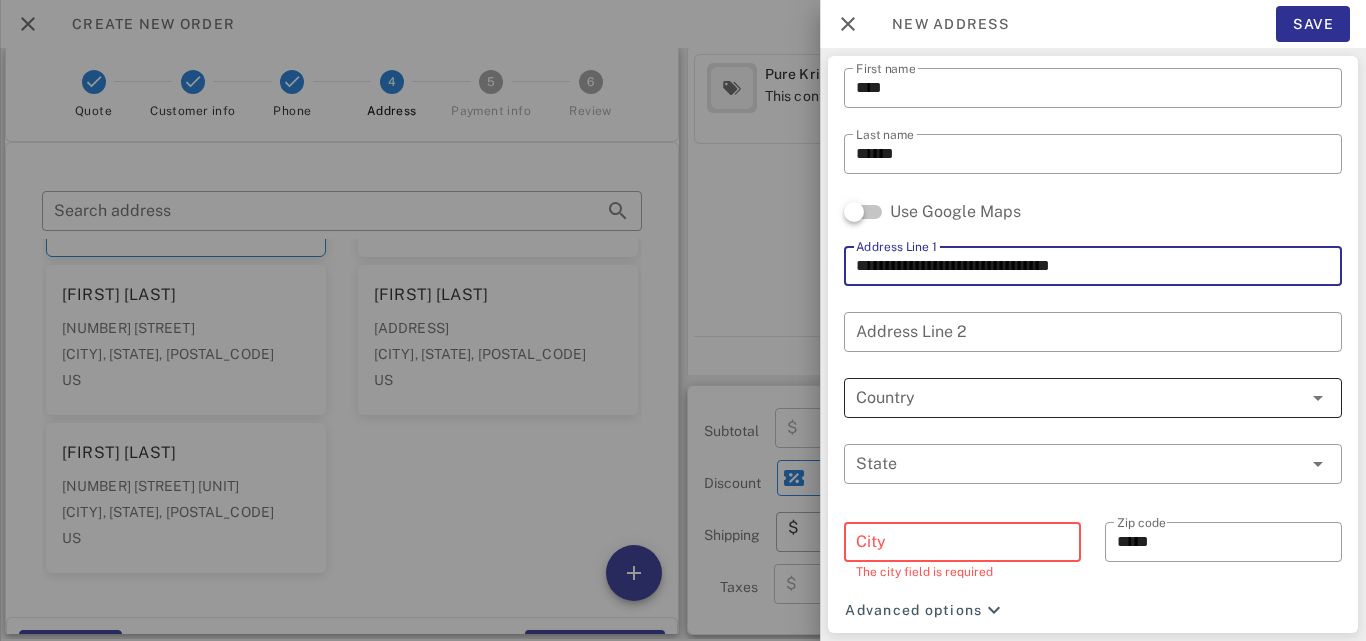 type on "**********" 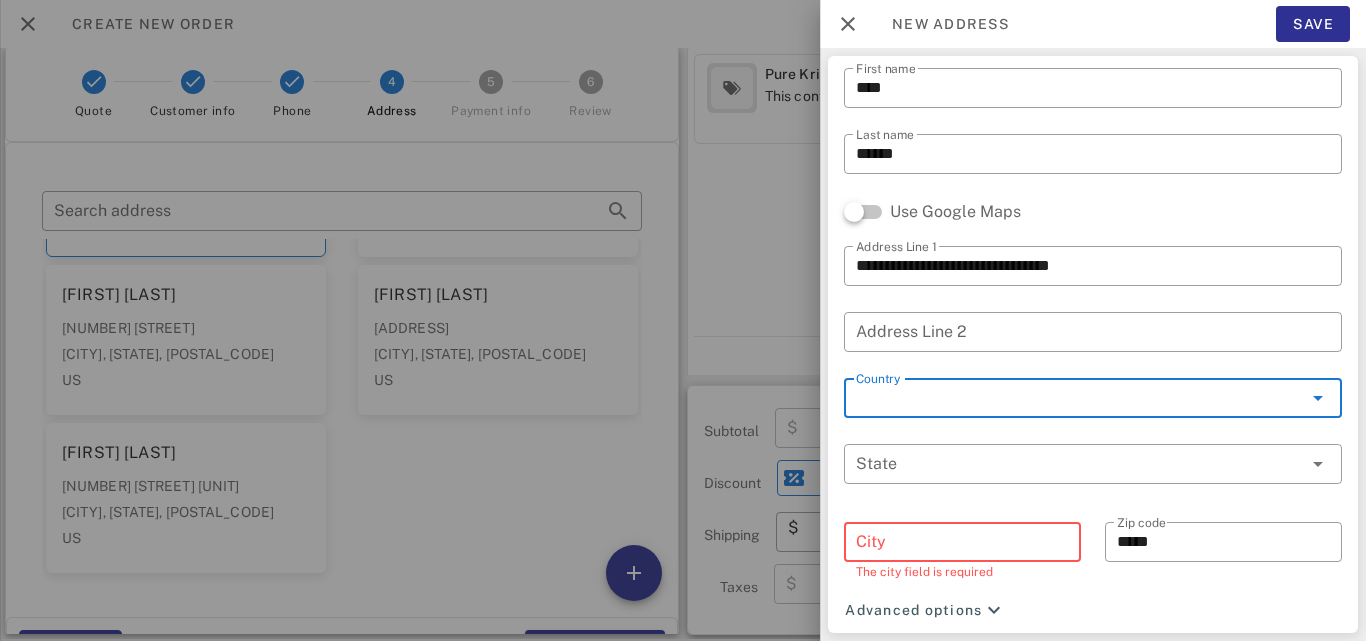 click on "Country" at bounding box center [1079, 398] 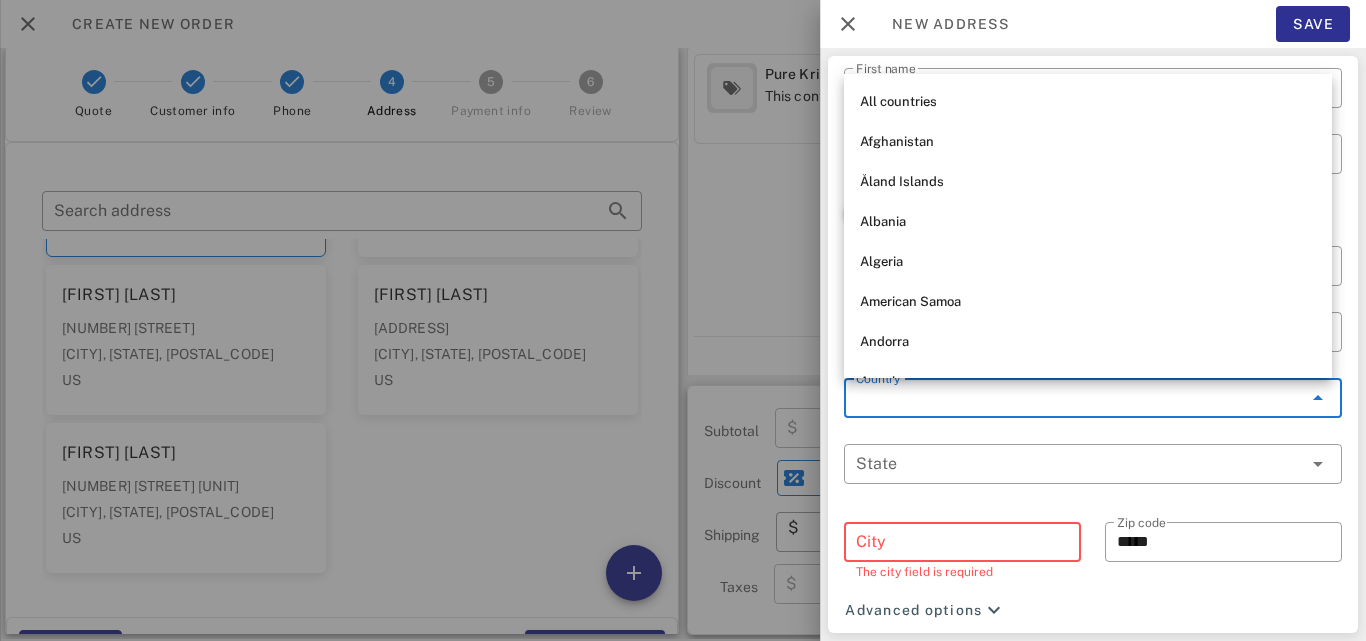 type on "**********" 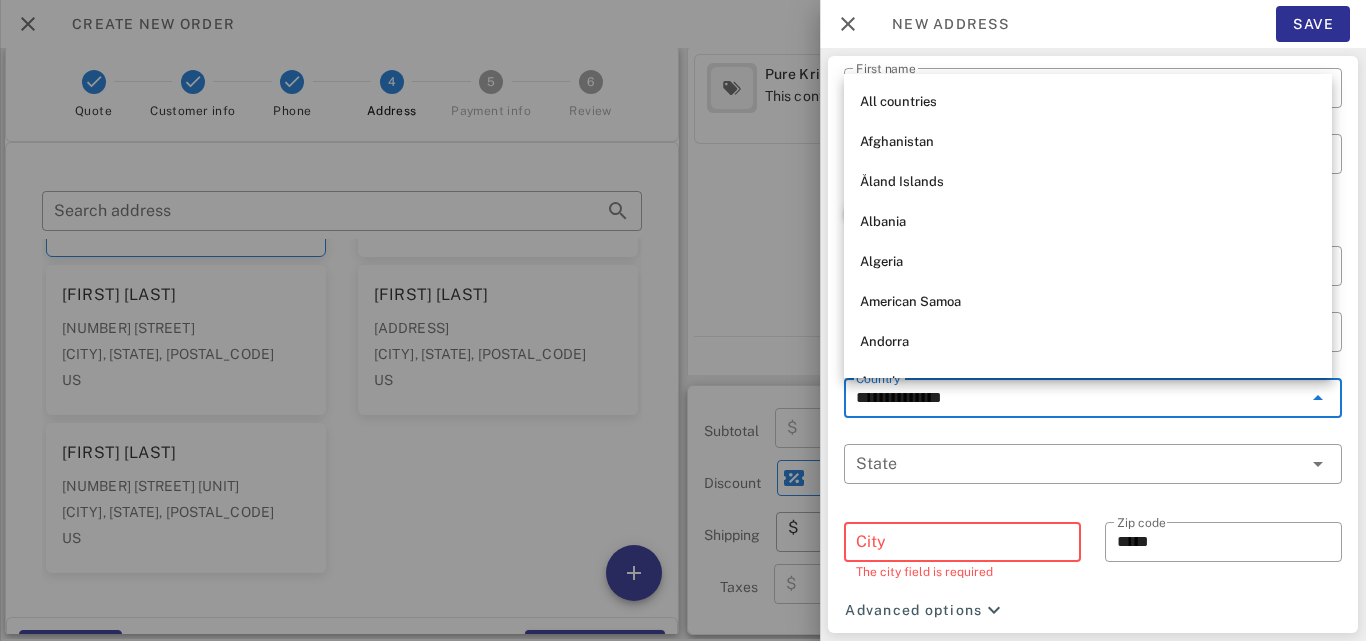 type on "****" 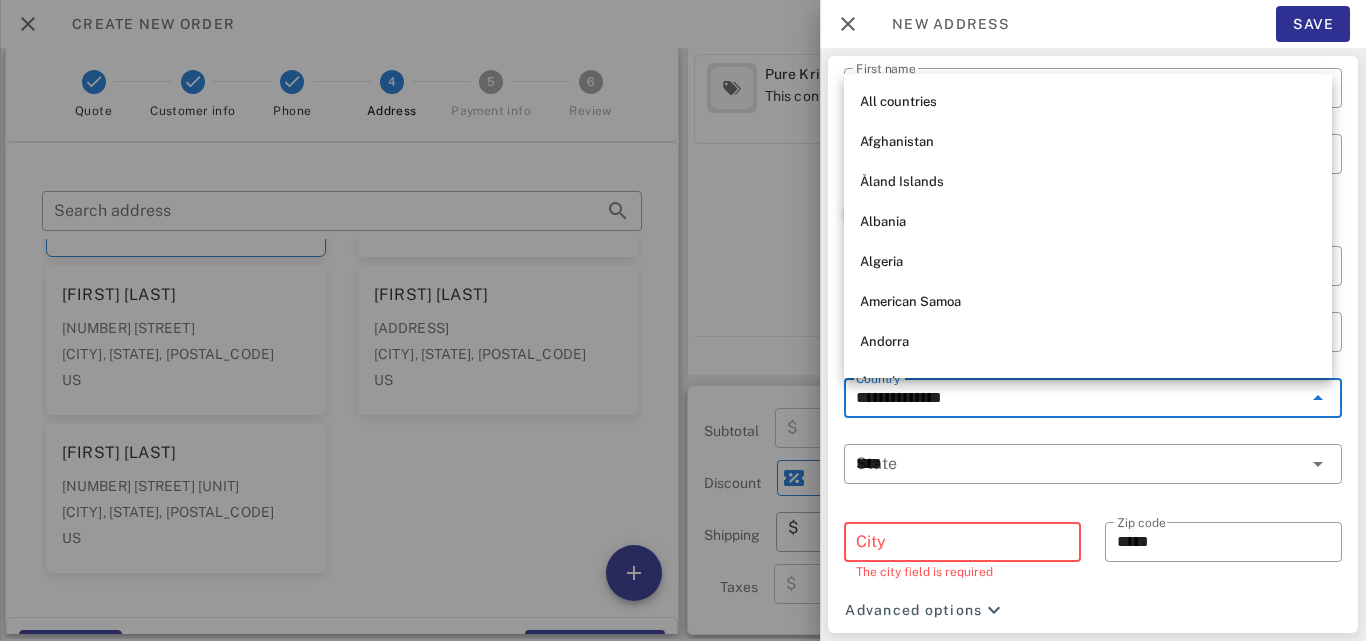type on "****" 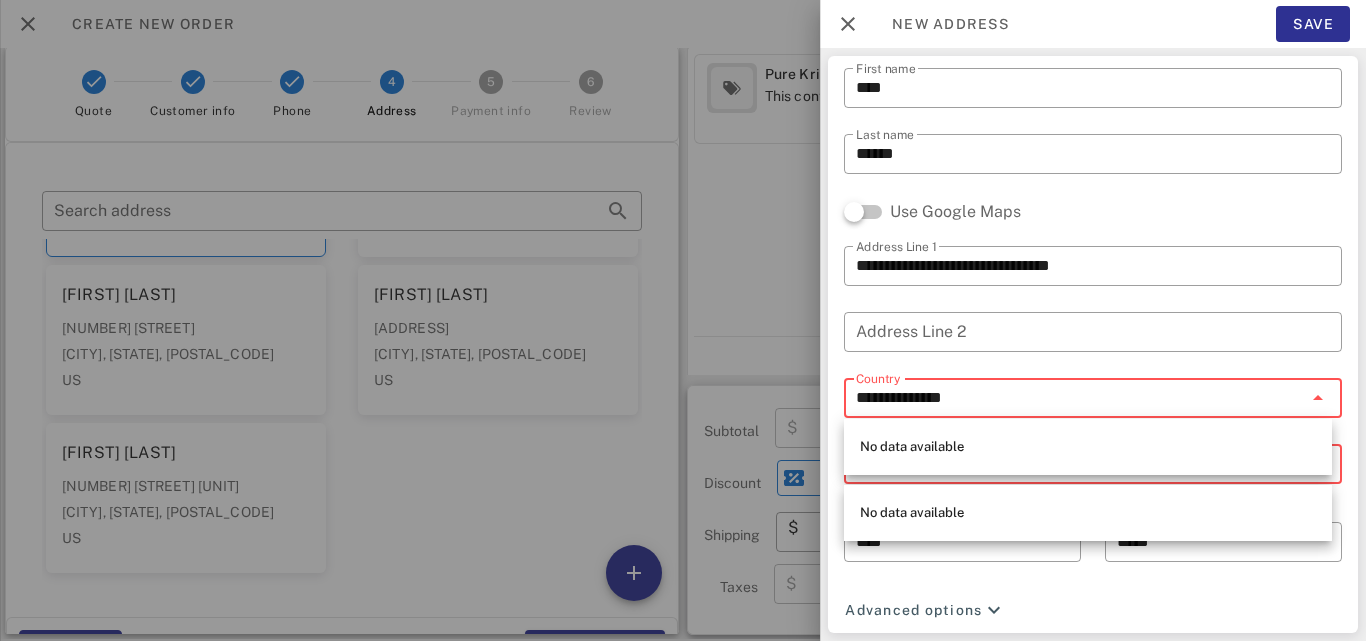 click on "Use Google Maps" at bounding box center (1093, 223) 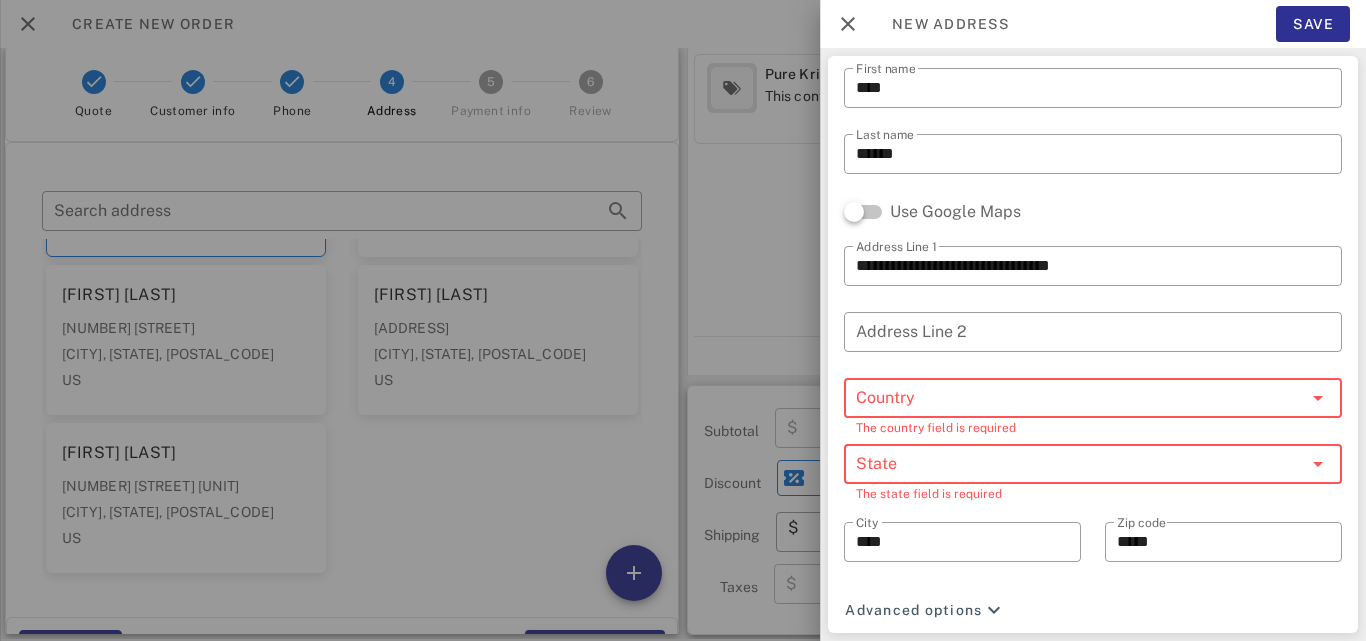 click on "Country" at bounding box center [1079, 398] 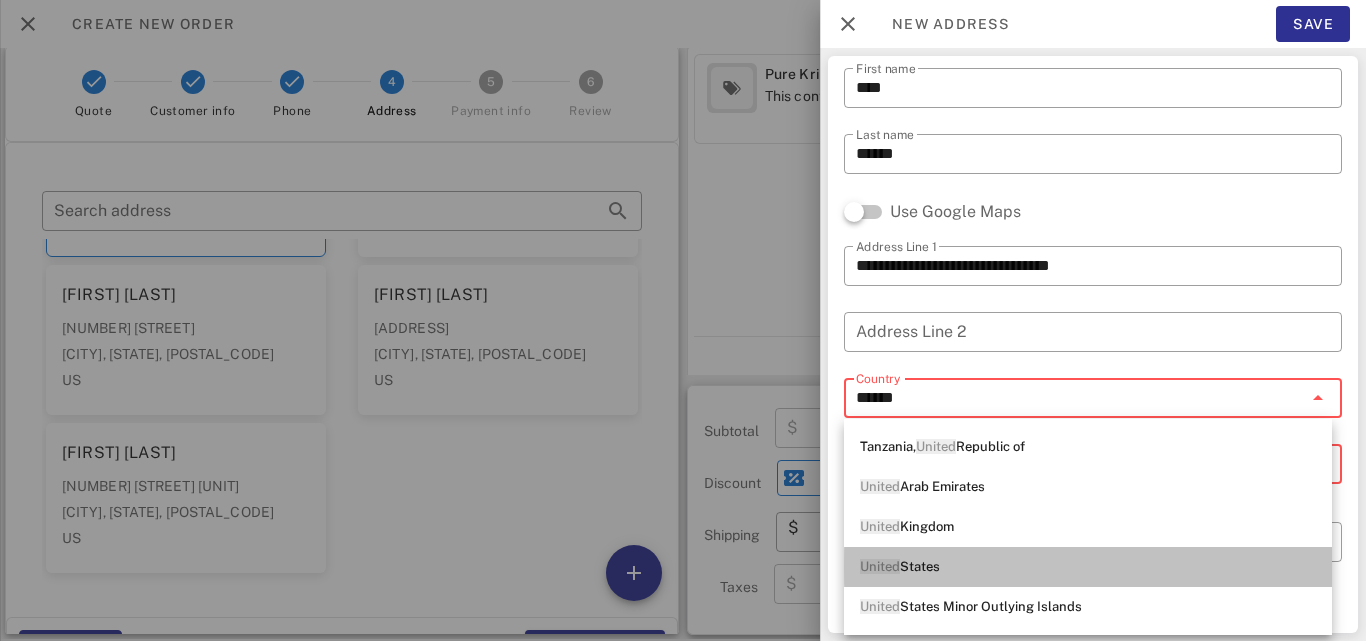 click on "United  States" at bounding box center (1088, 567) 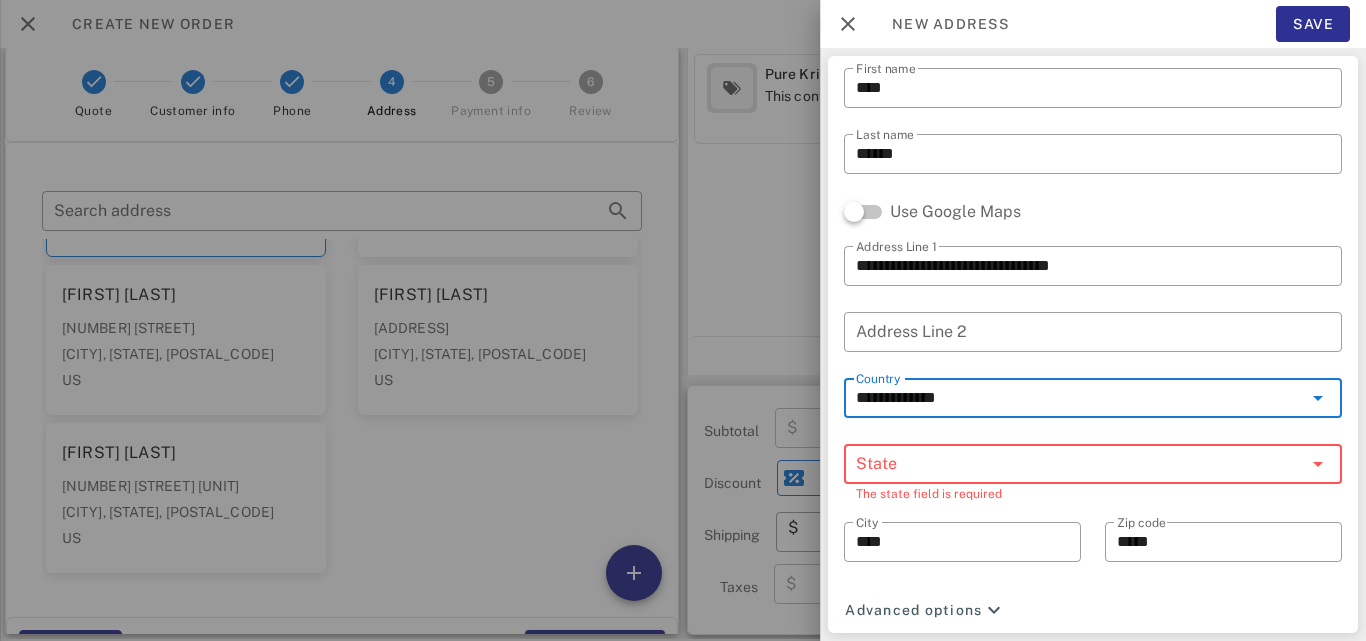 type on "**********" 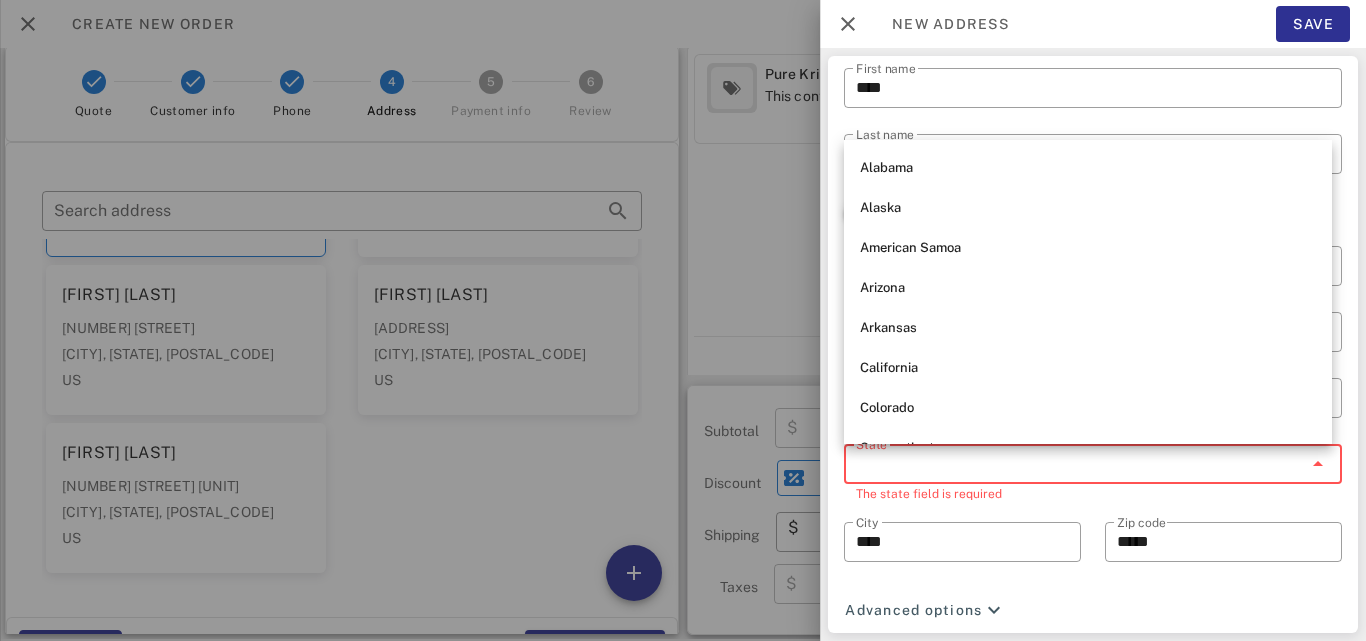 paste on "********" 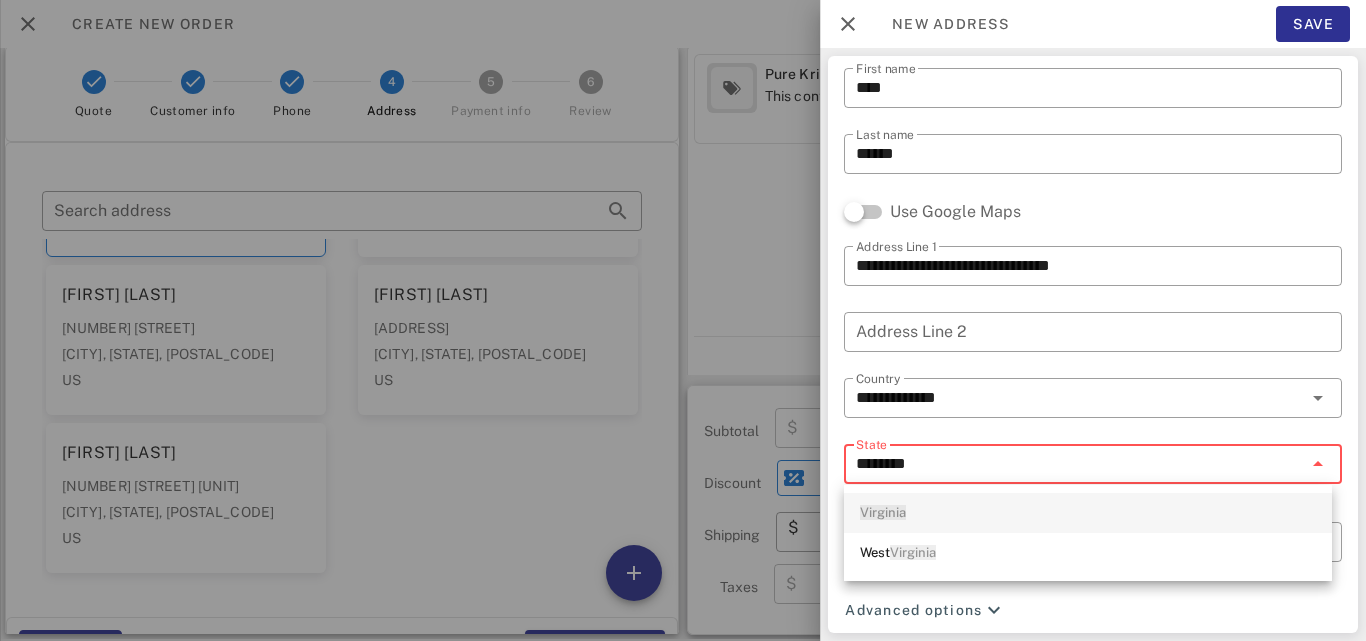 click on "Virginia" at bounding box center [883, 512] 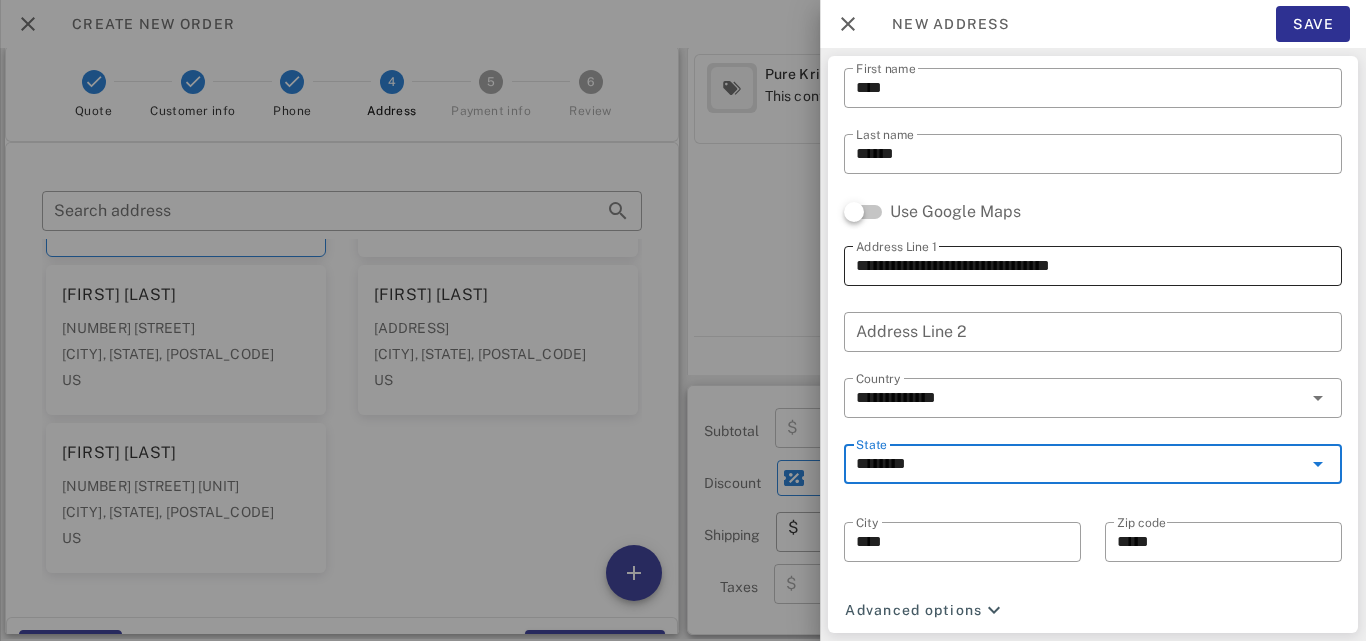 type on "********" 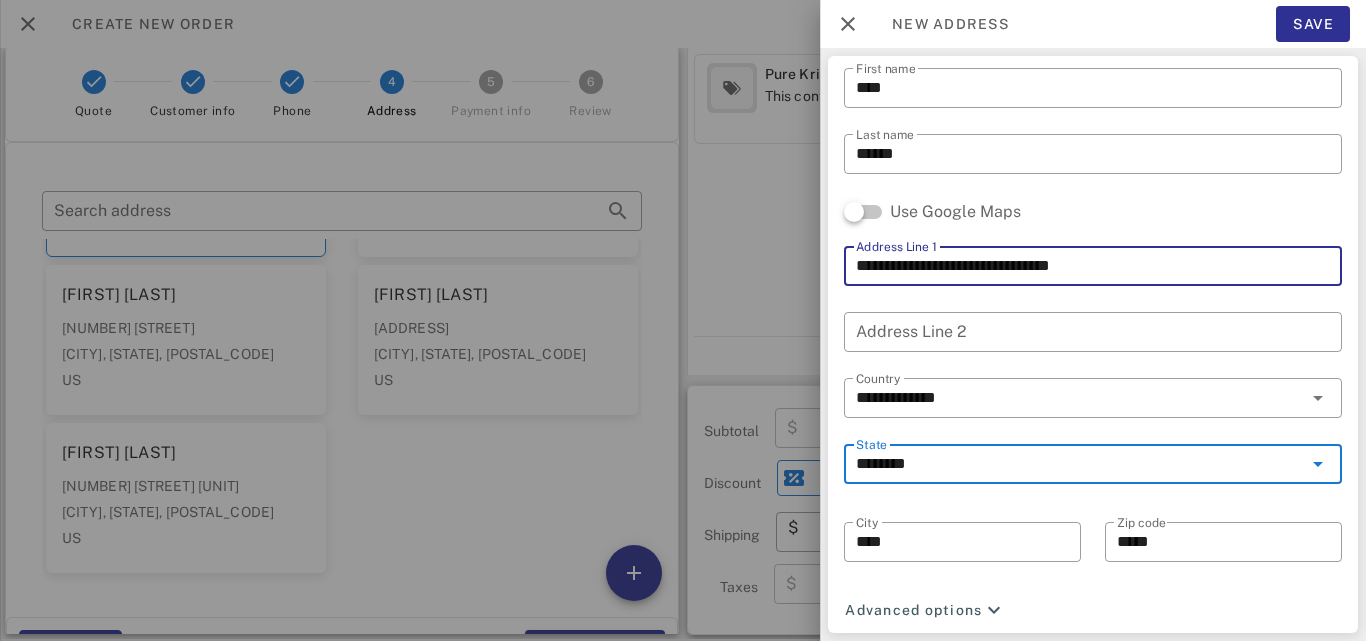 drag, startPoint x: 1024, startPoint y: 266, endPoint x: 1101, endPoint y: 267, distance: 77.00649 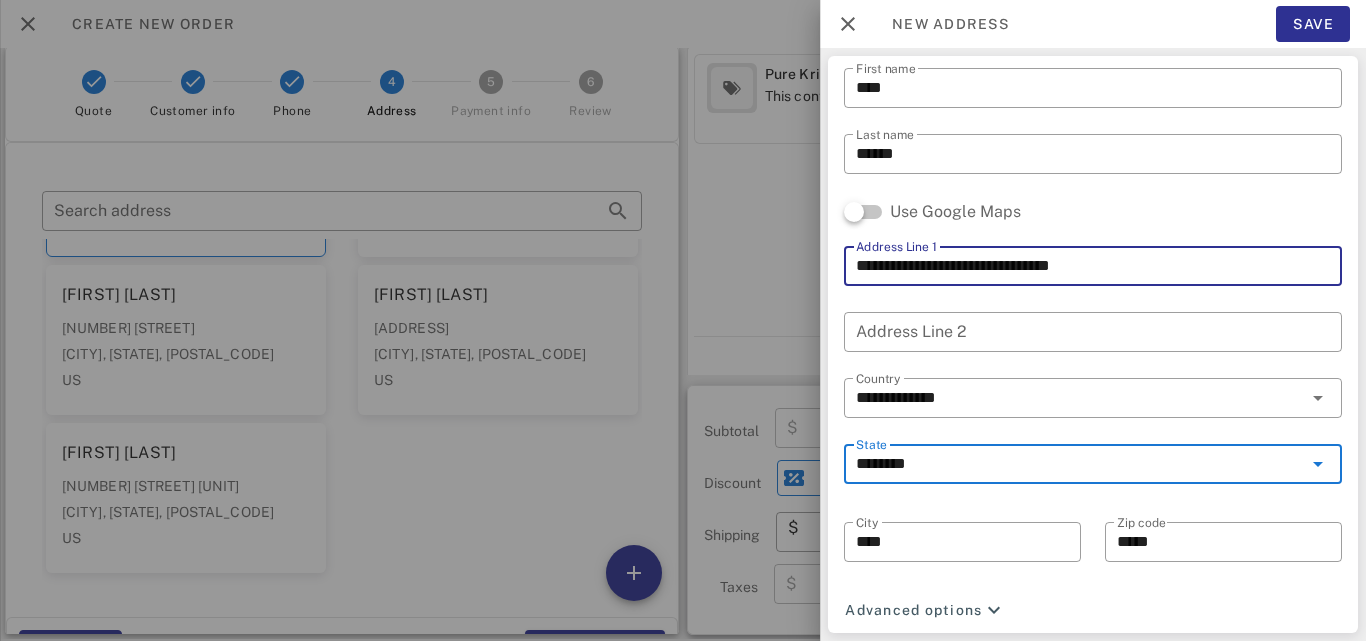 click on "**********" at bounding box center (1093, 266) 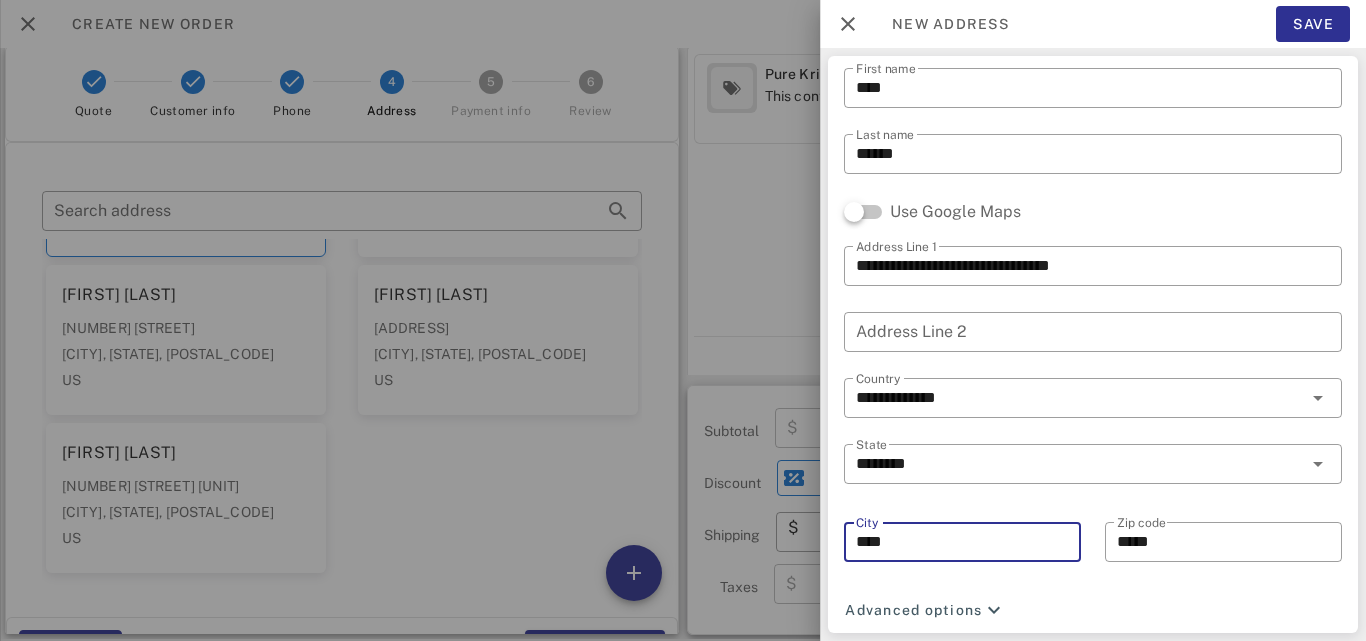 click on "****" at bounding box center (962, 542) 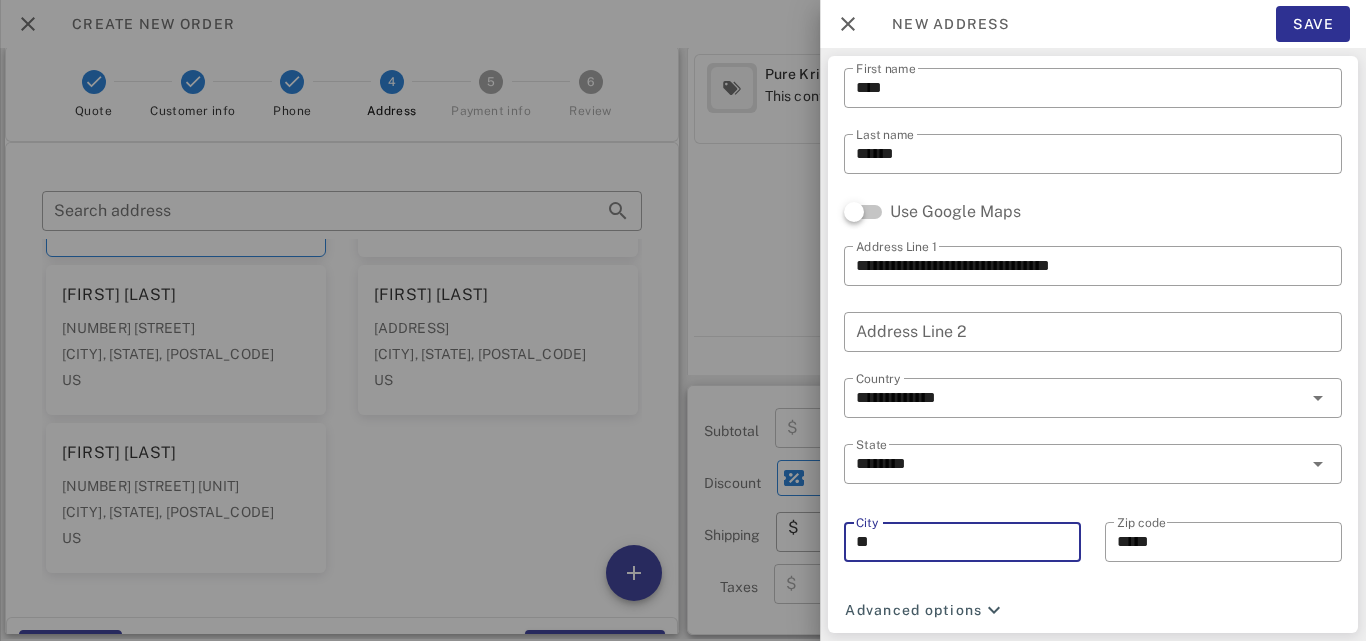 type on "*" 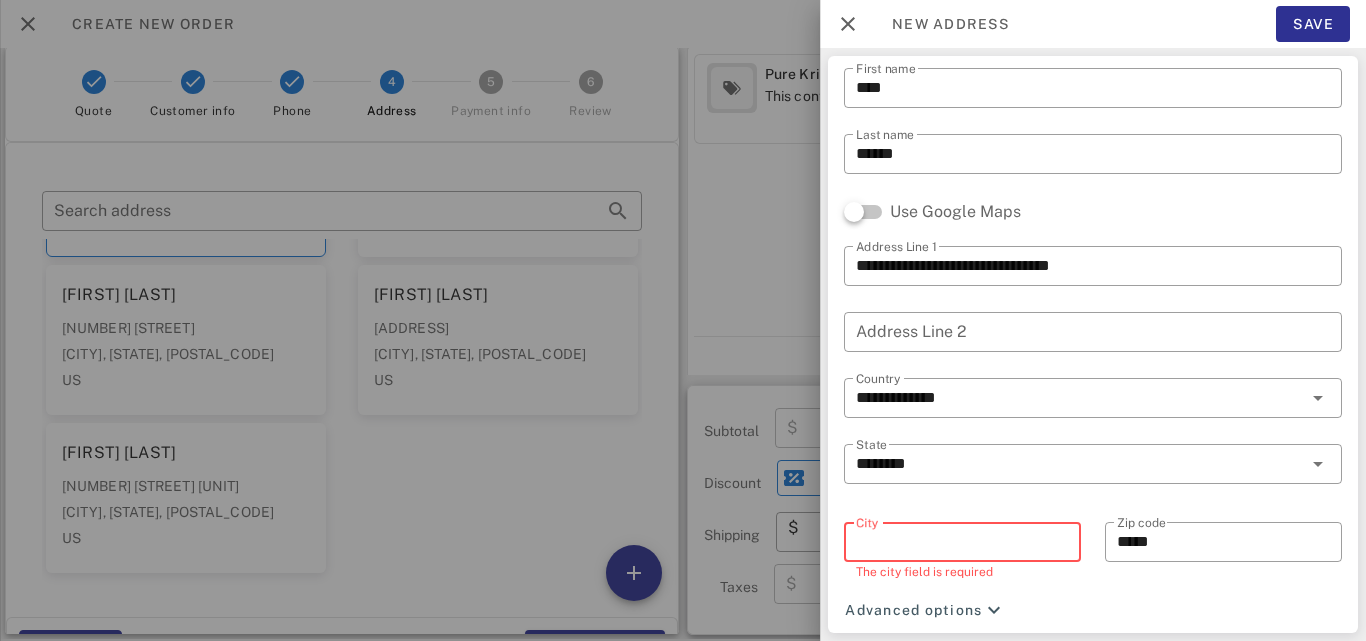 paste on "*********" 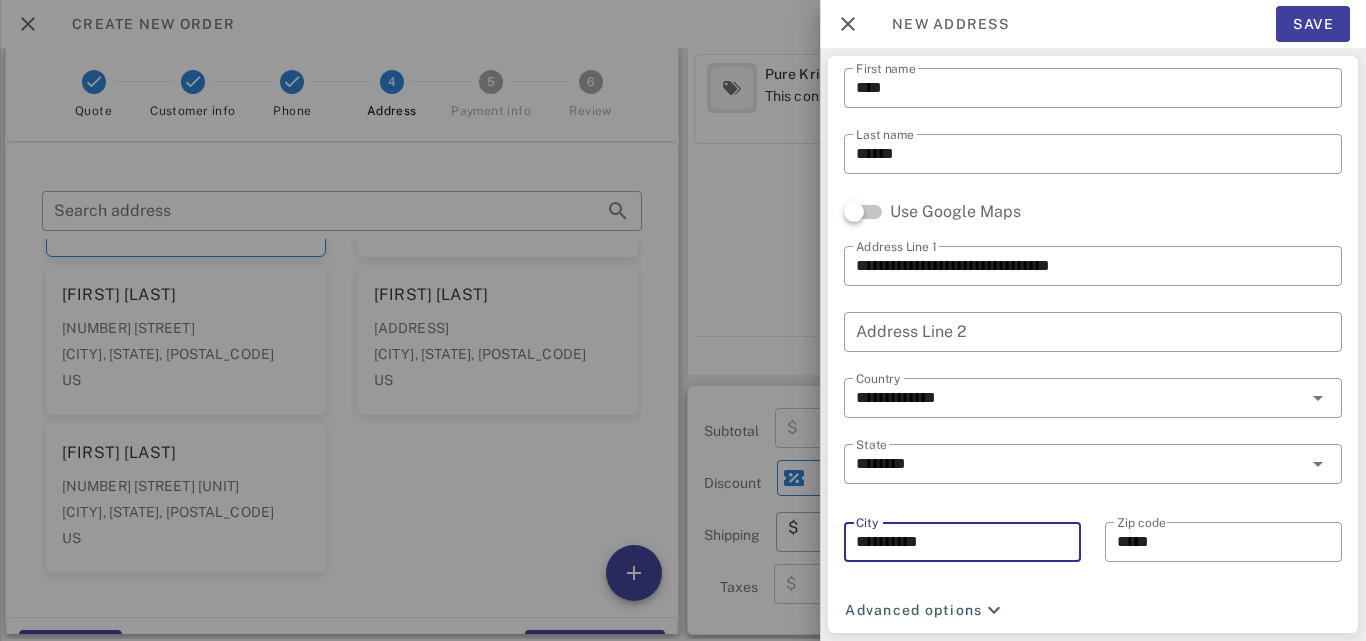 type on "*********" 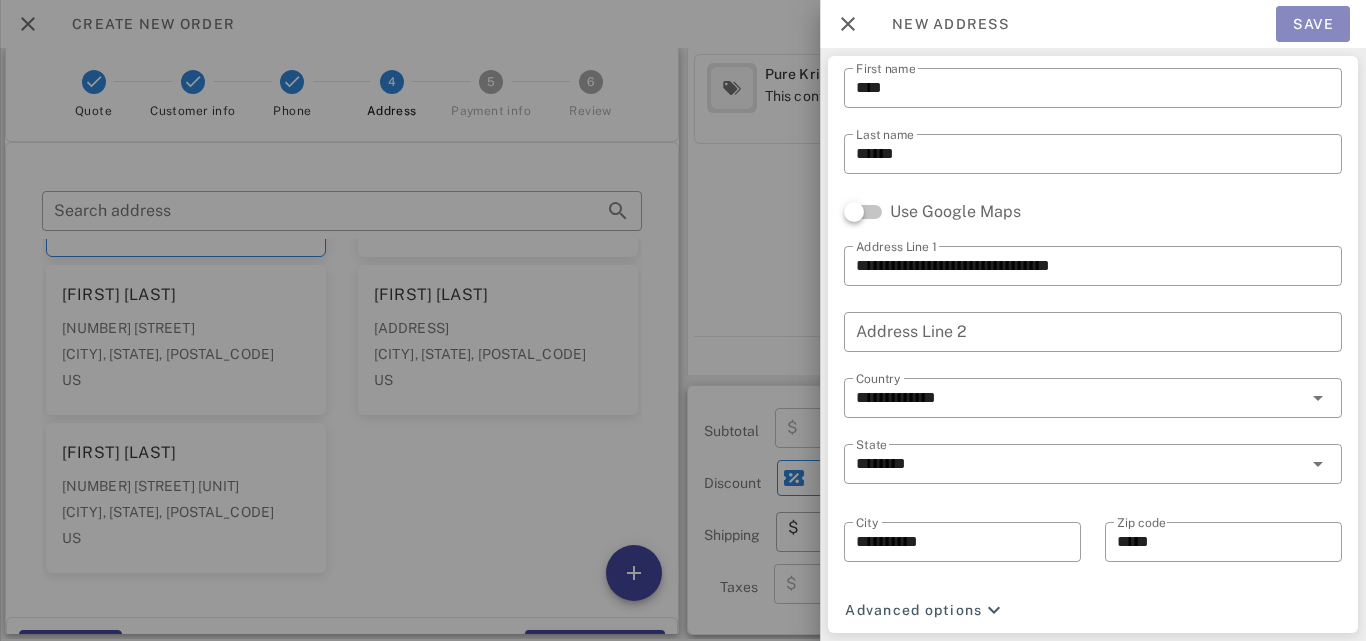 click on "Save" at bounding box center [1313, 24] 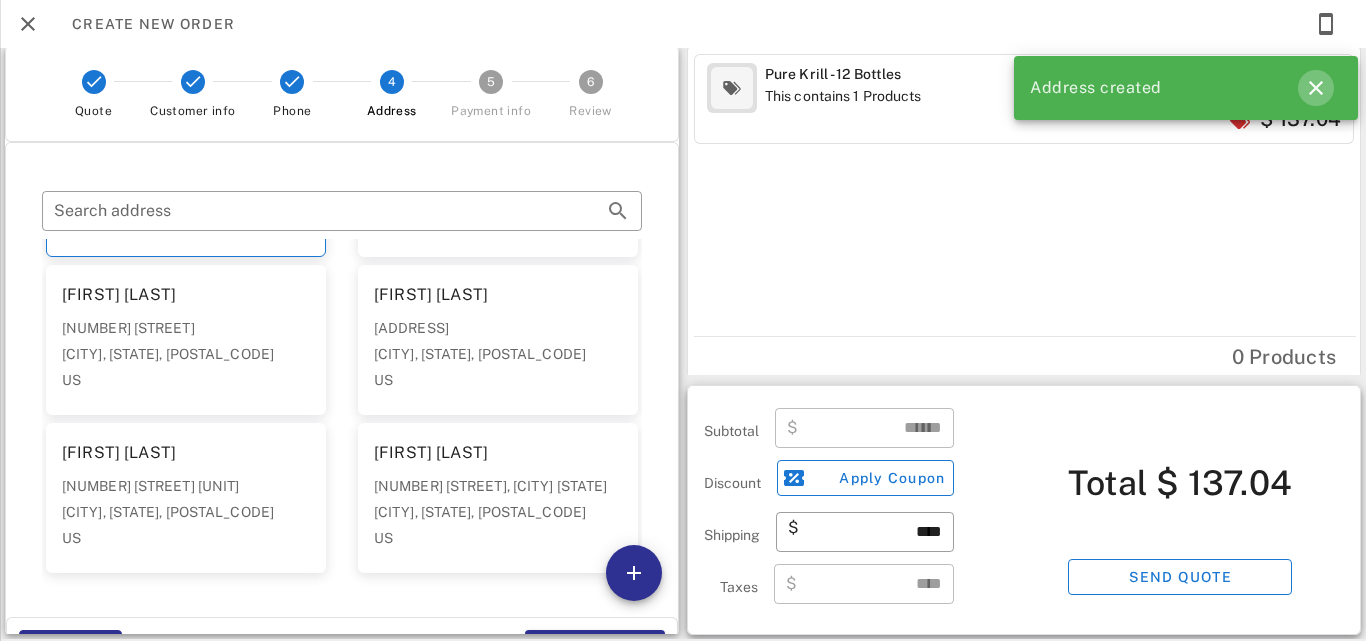 click at bounding box center [1316, 88] 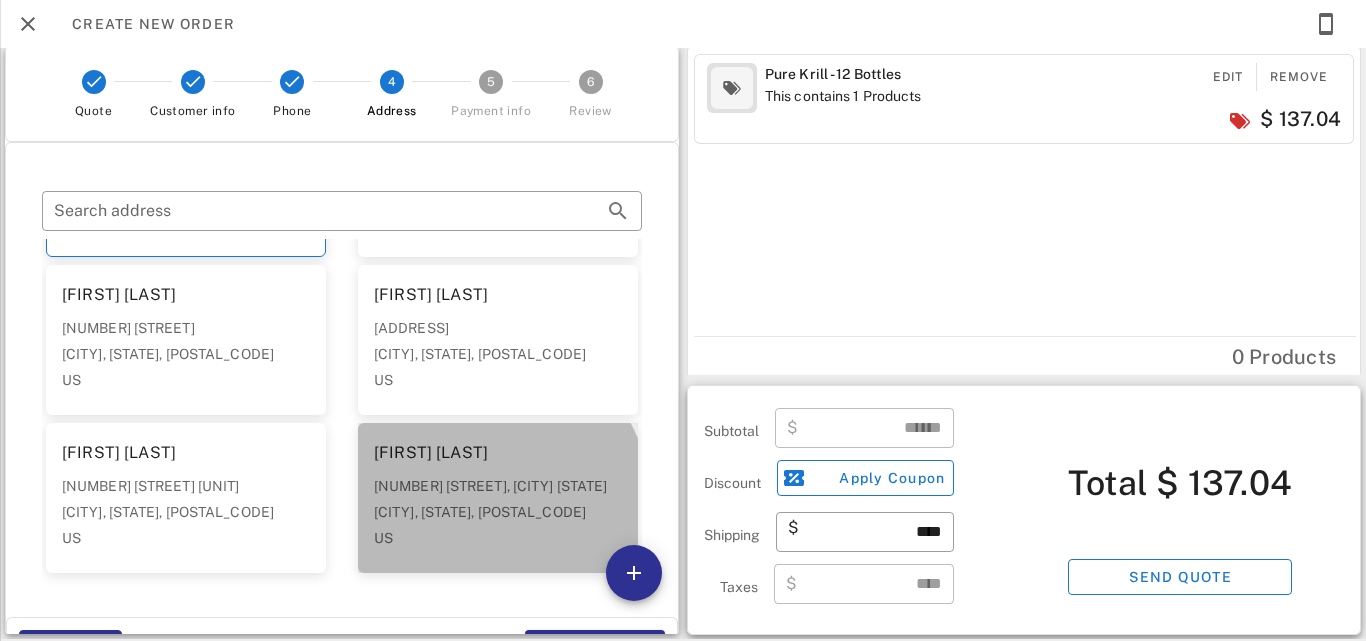 click on "[NUMBER] [STREET], [CITY] [STATE]" at bounding box center [498, 486] 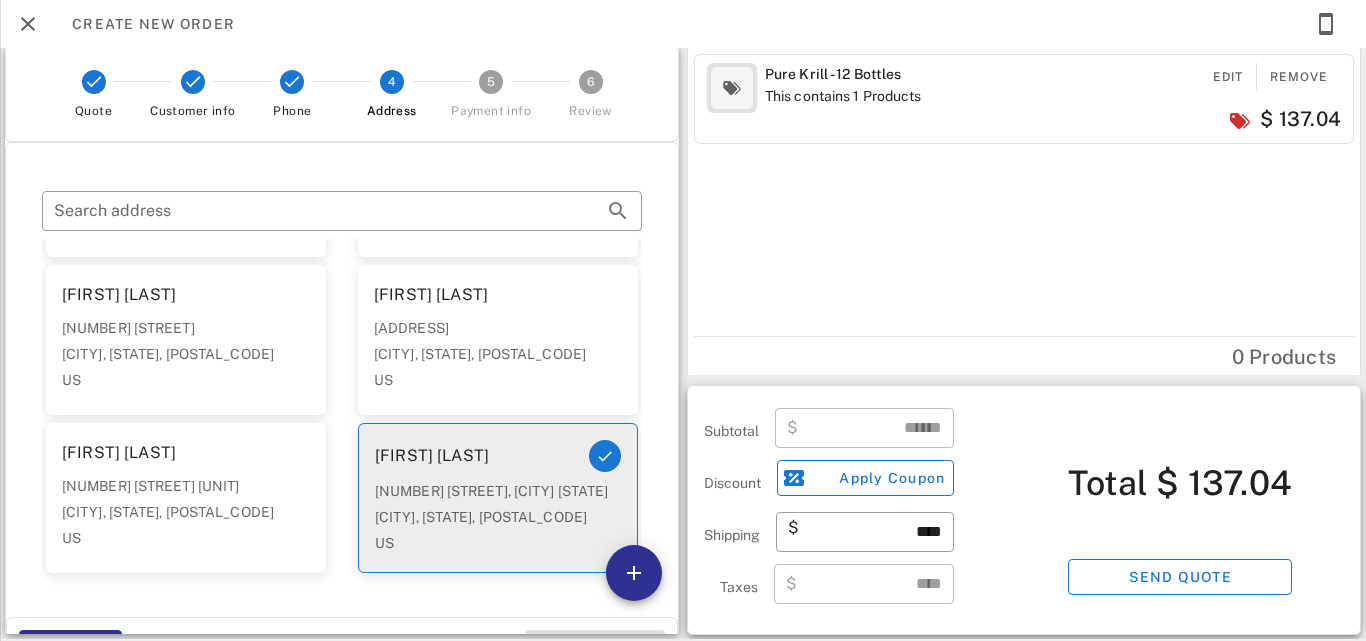 scroll, scrollTop: 135, scrollLeft: 0, axis: vertical 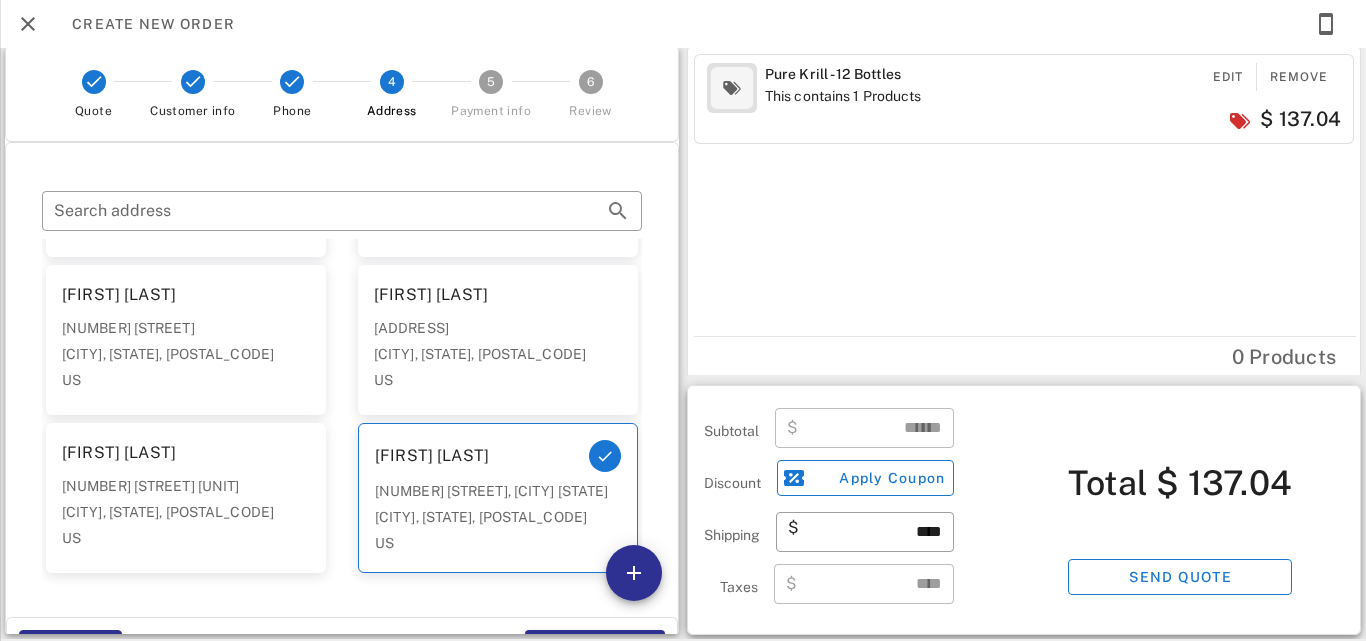 click on "Name **** ​ ******" at bounding box center [683, 339] 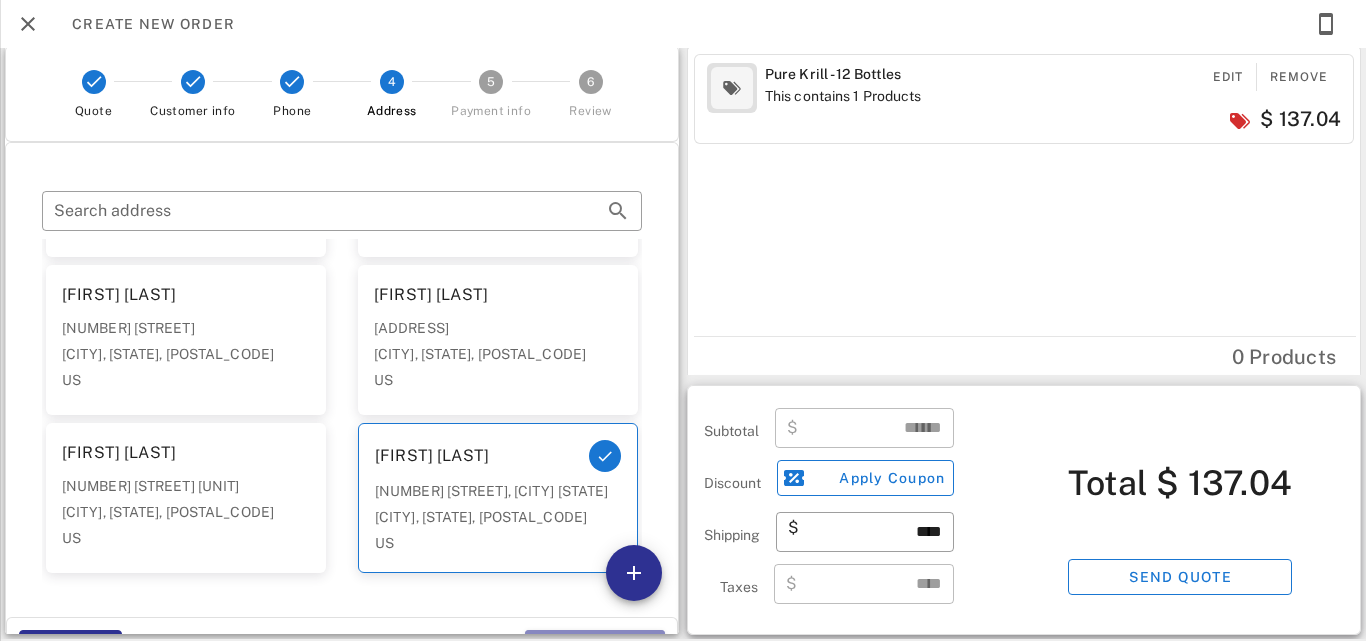 click on "Continue" at bounding box center (595, 648) 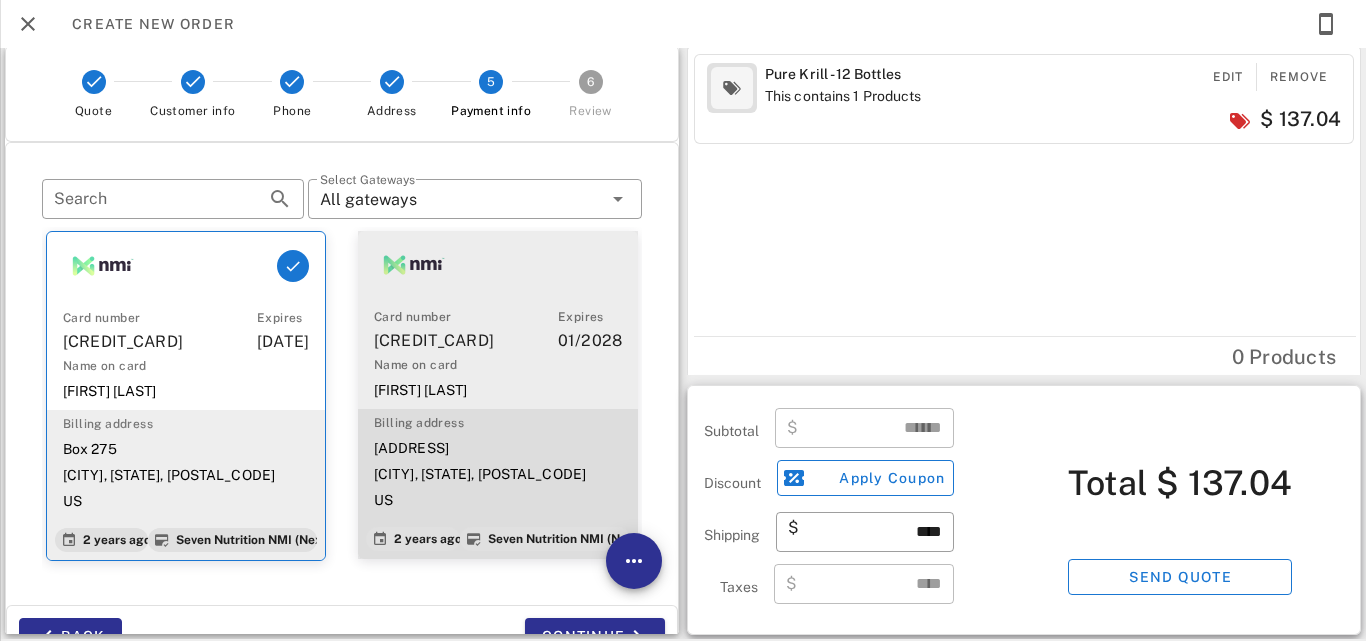 click on "[FIRST] [LAST]" at bounding box center (498, 390) 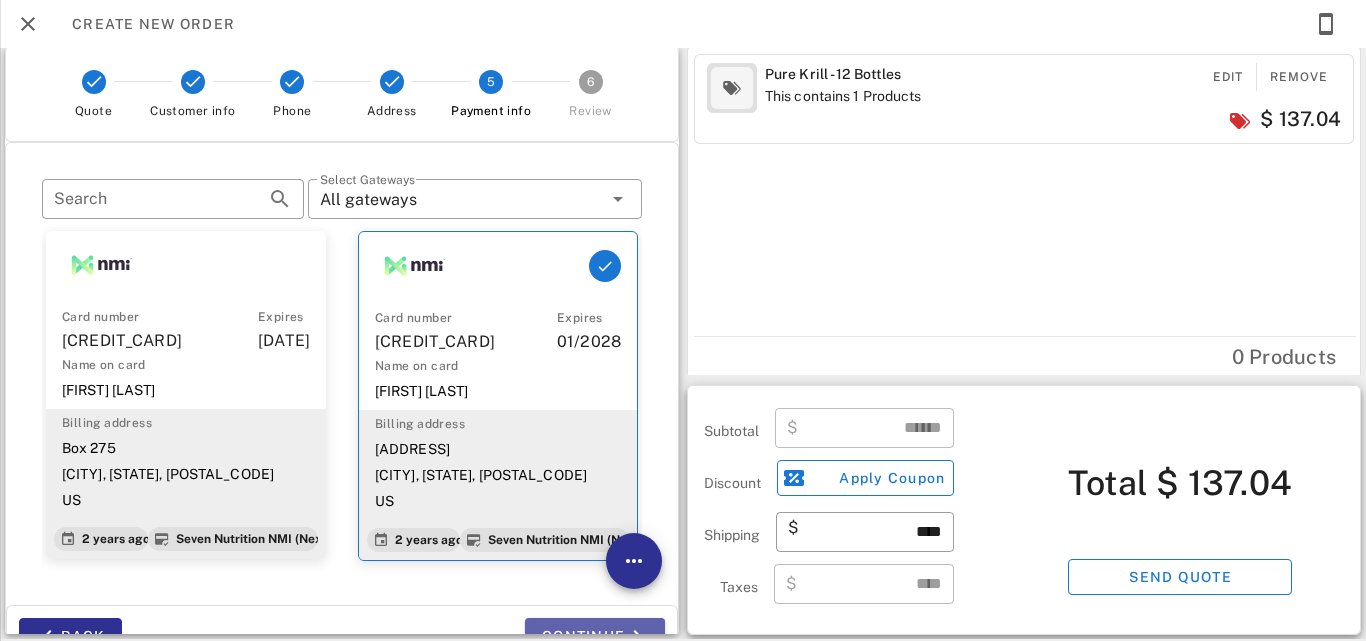 click on "Continue" at bounding box center (595, 636) 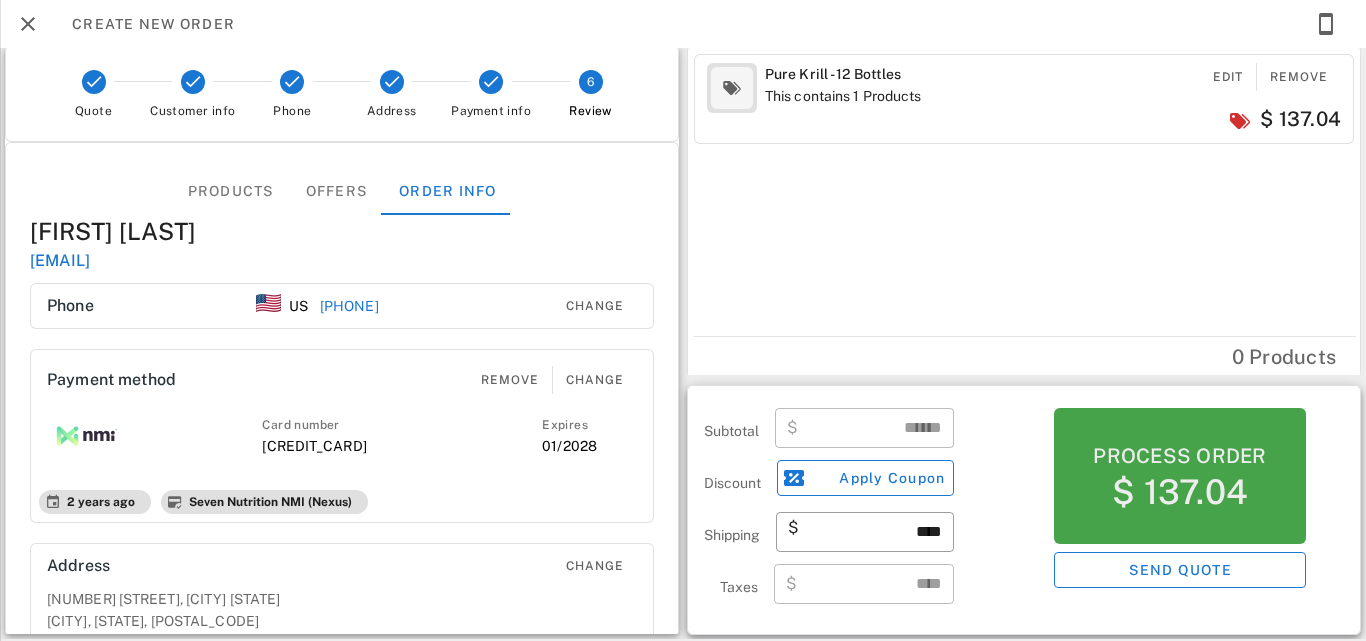 click on "Process order" at bounding box center [1179, 456] 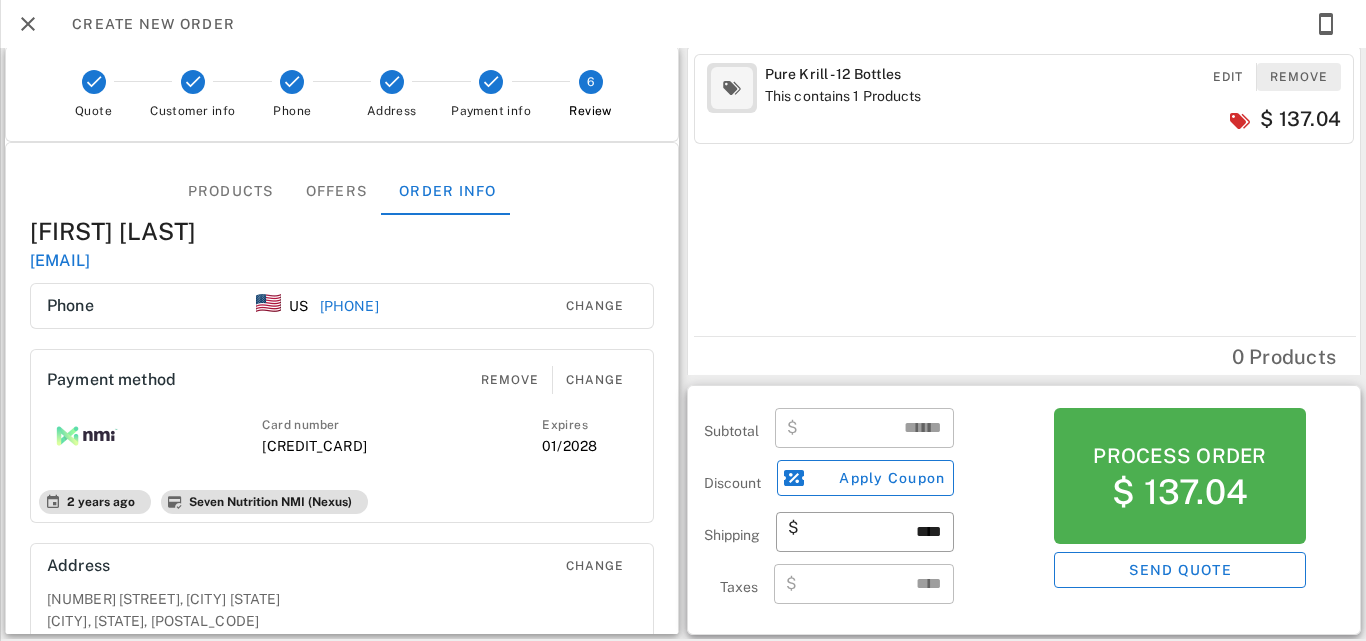 click on "Remove" at bounding box center [1299, 77] 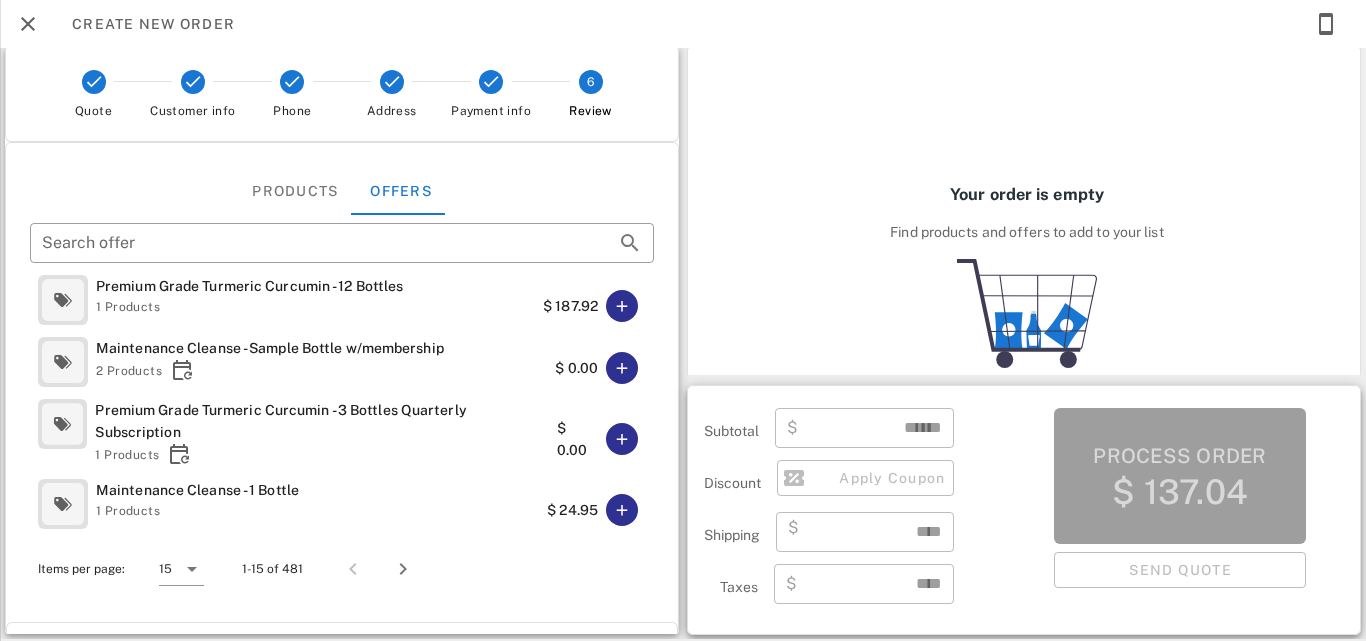 type on "****" 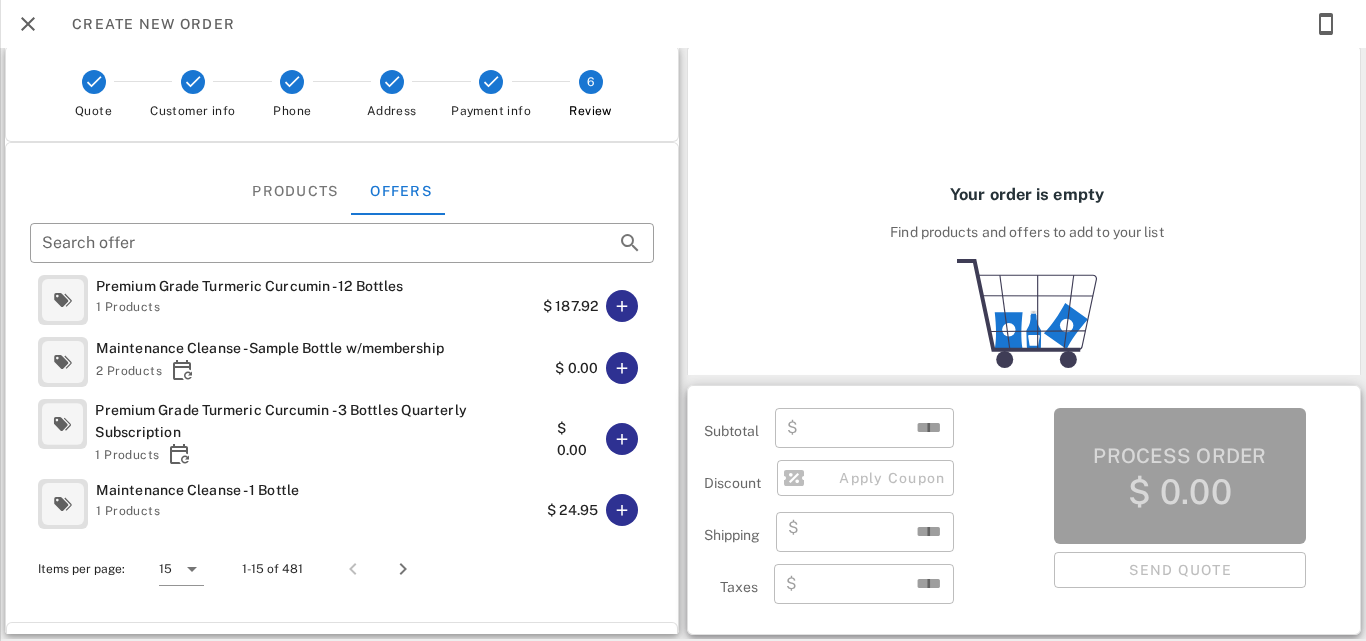 click on "Process order $ 0.00  Send quote" at bounding box center (1180, 510) 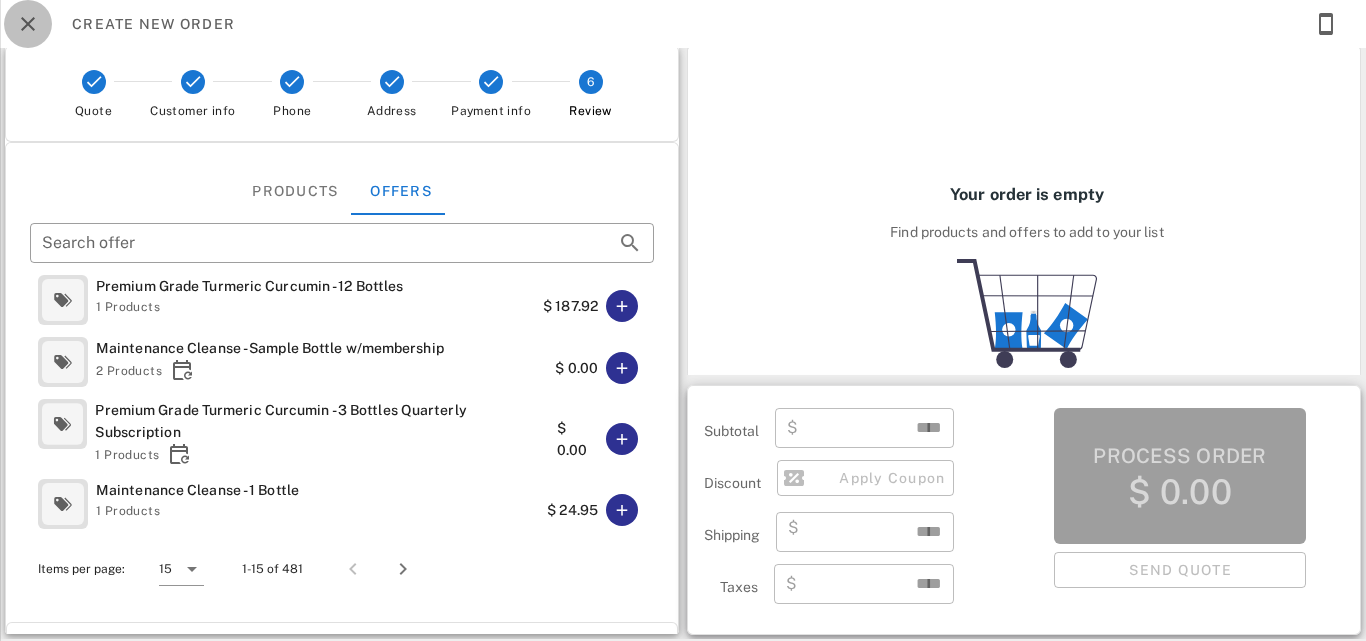 click at bounding box center [28, 24] 